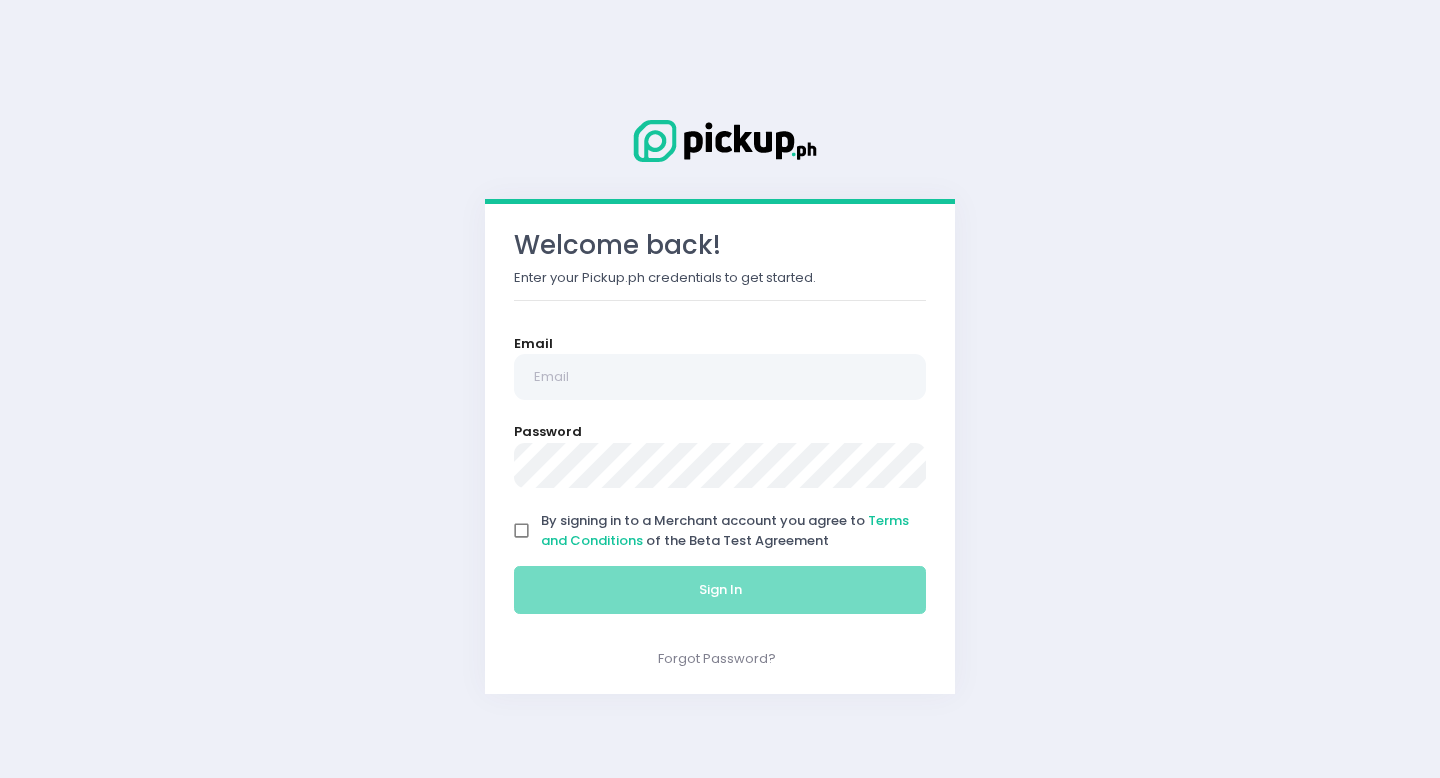 scroll, scrollTop: 0, scrollLeft: 0, axis: both 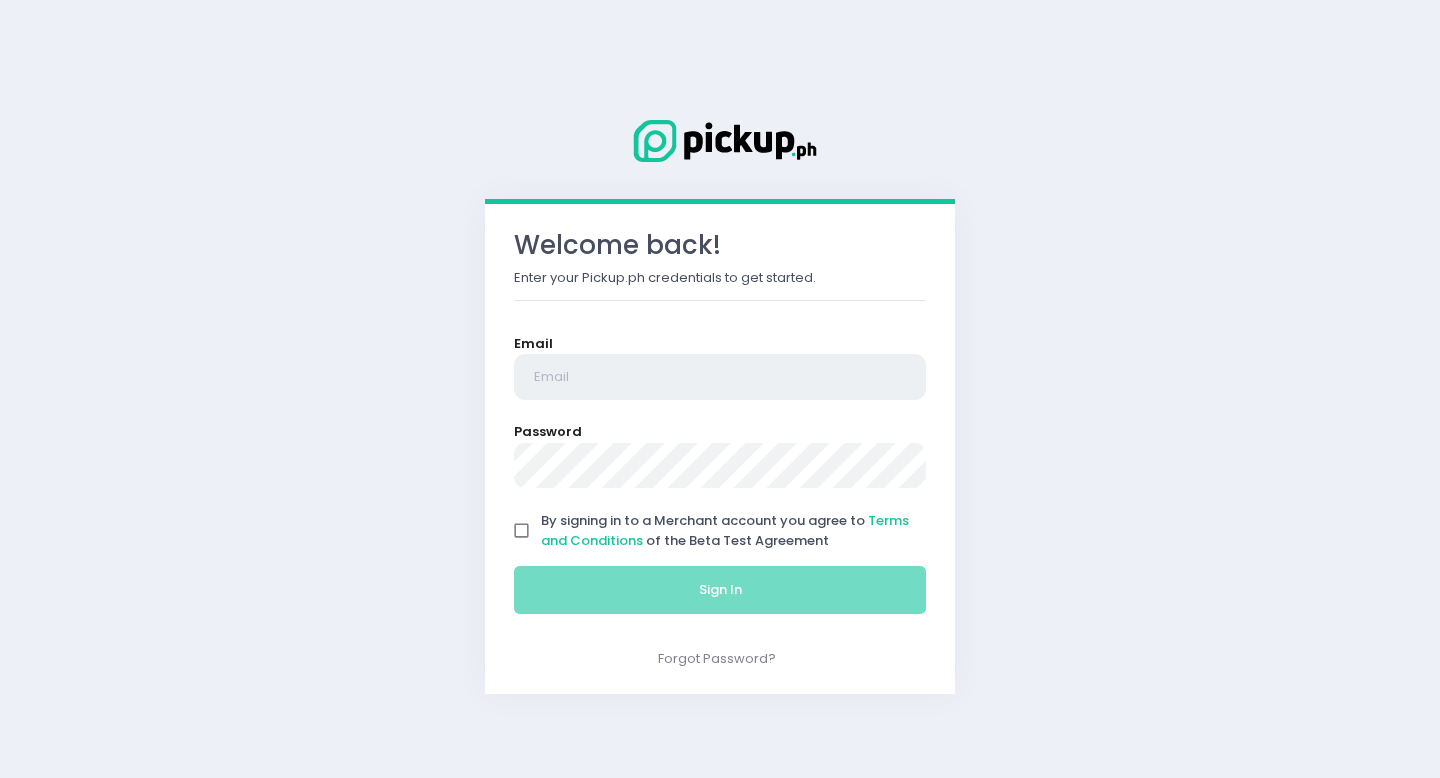 type on "[EMAIL]" 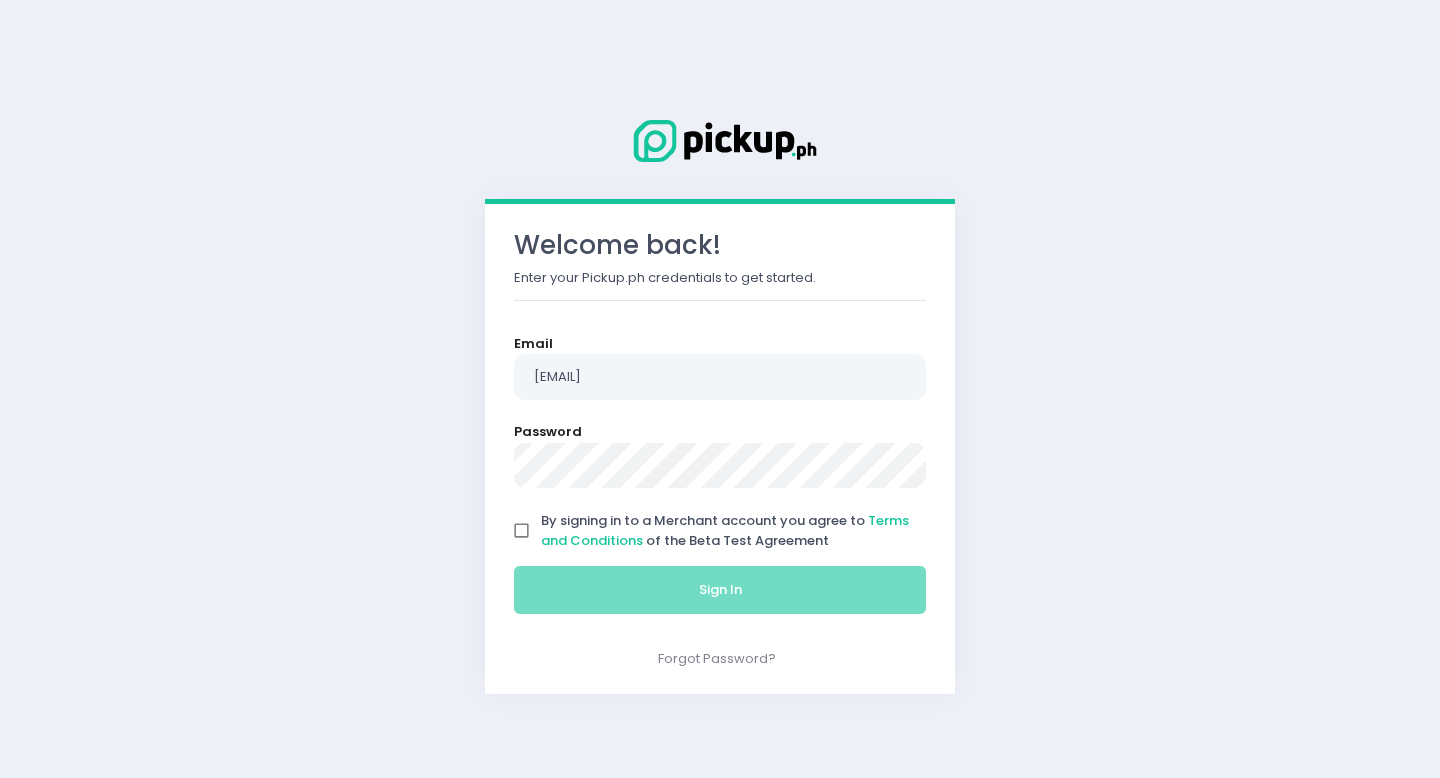 click on "By signing in to a Merchant account you agree to   Terms and Conditions   of the Beta Test Agreement" at bounding box center [522, 531] 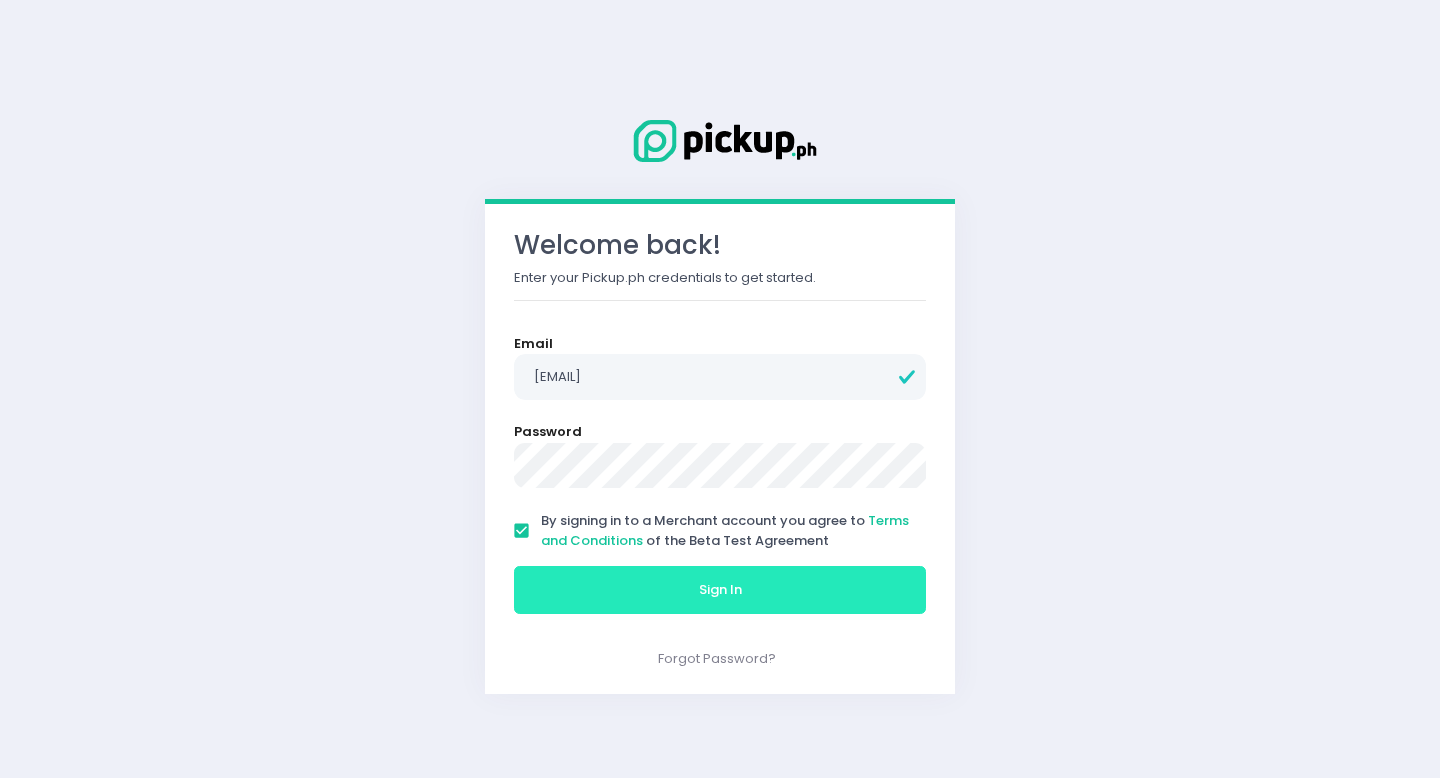 click on "Sign In" at bounding box center (720, 590) 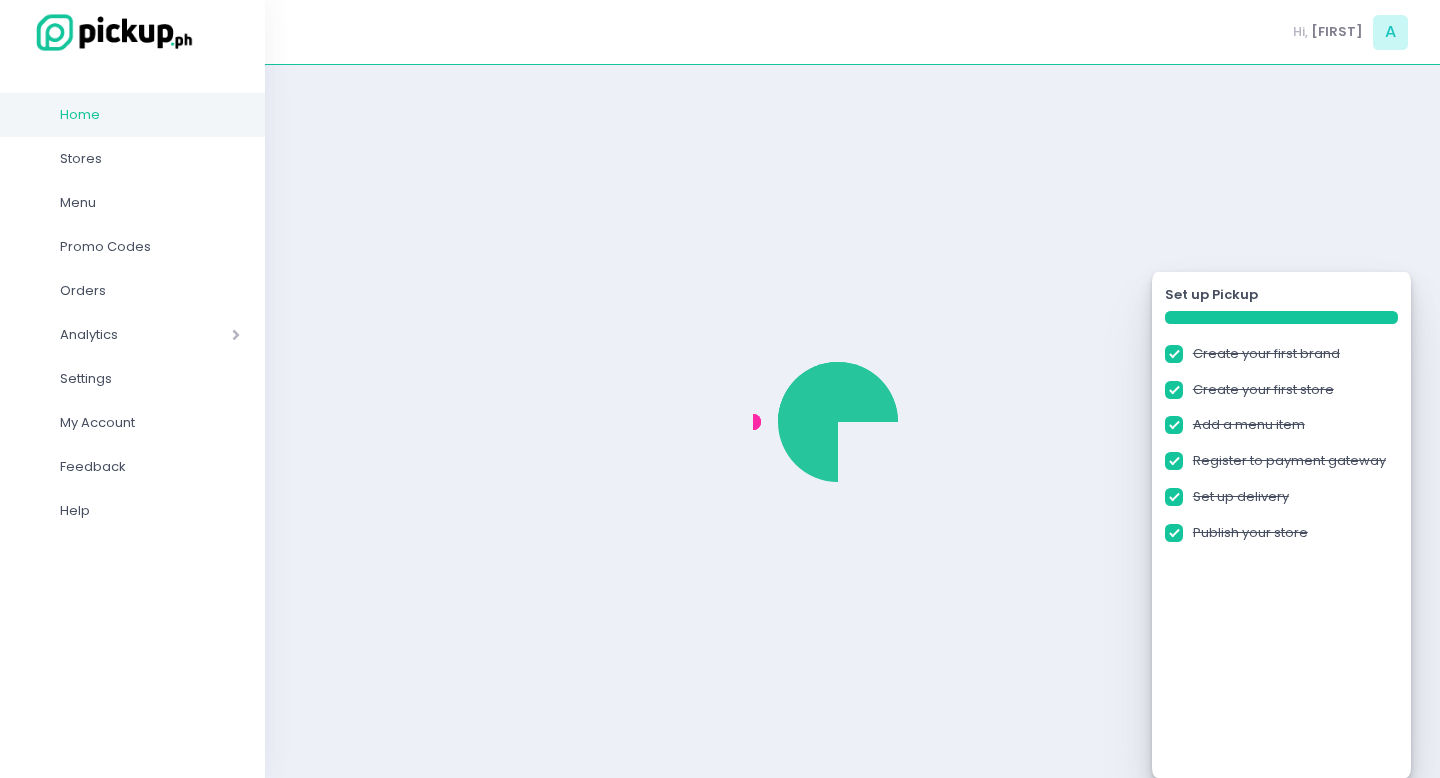 checkbox on "true" 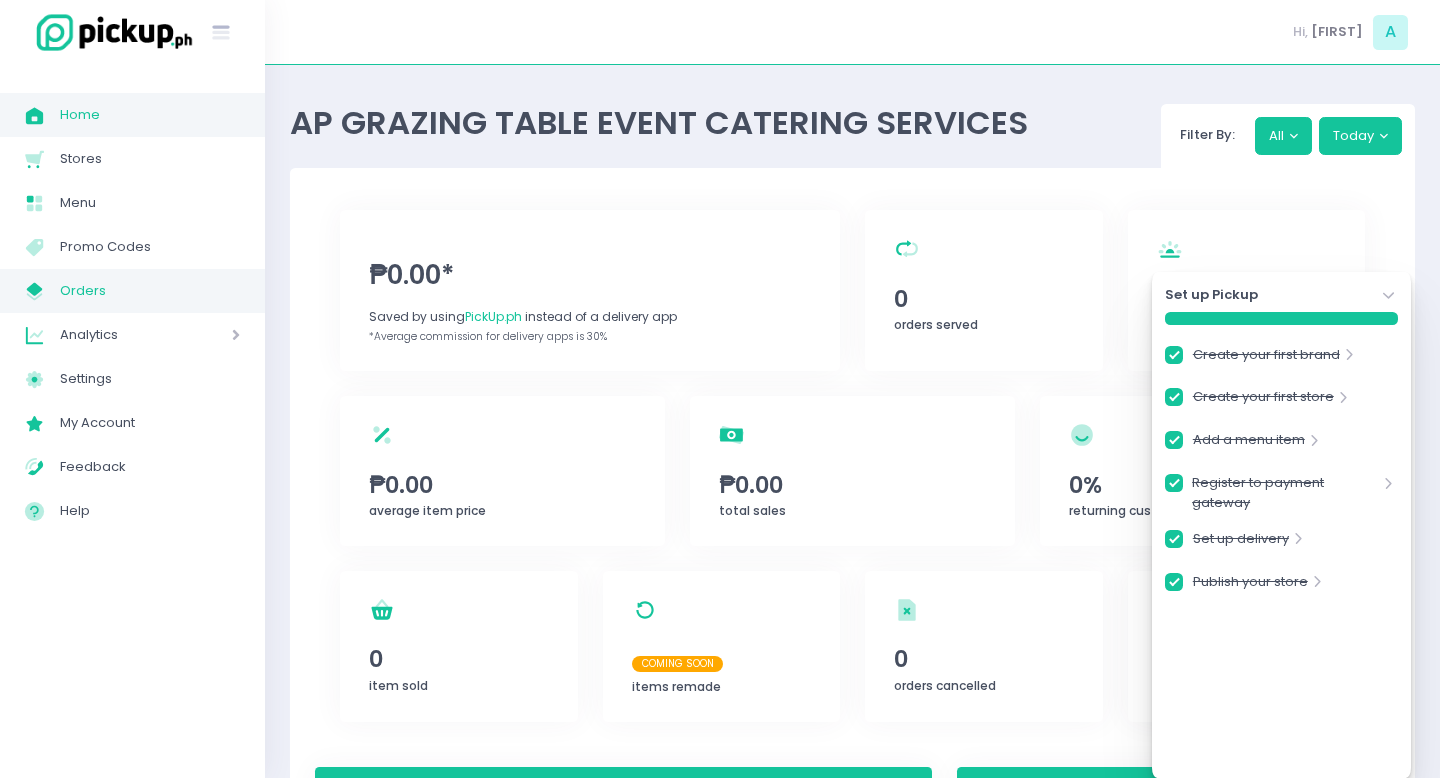 click on "Orders" at bounding box center [150, 291] 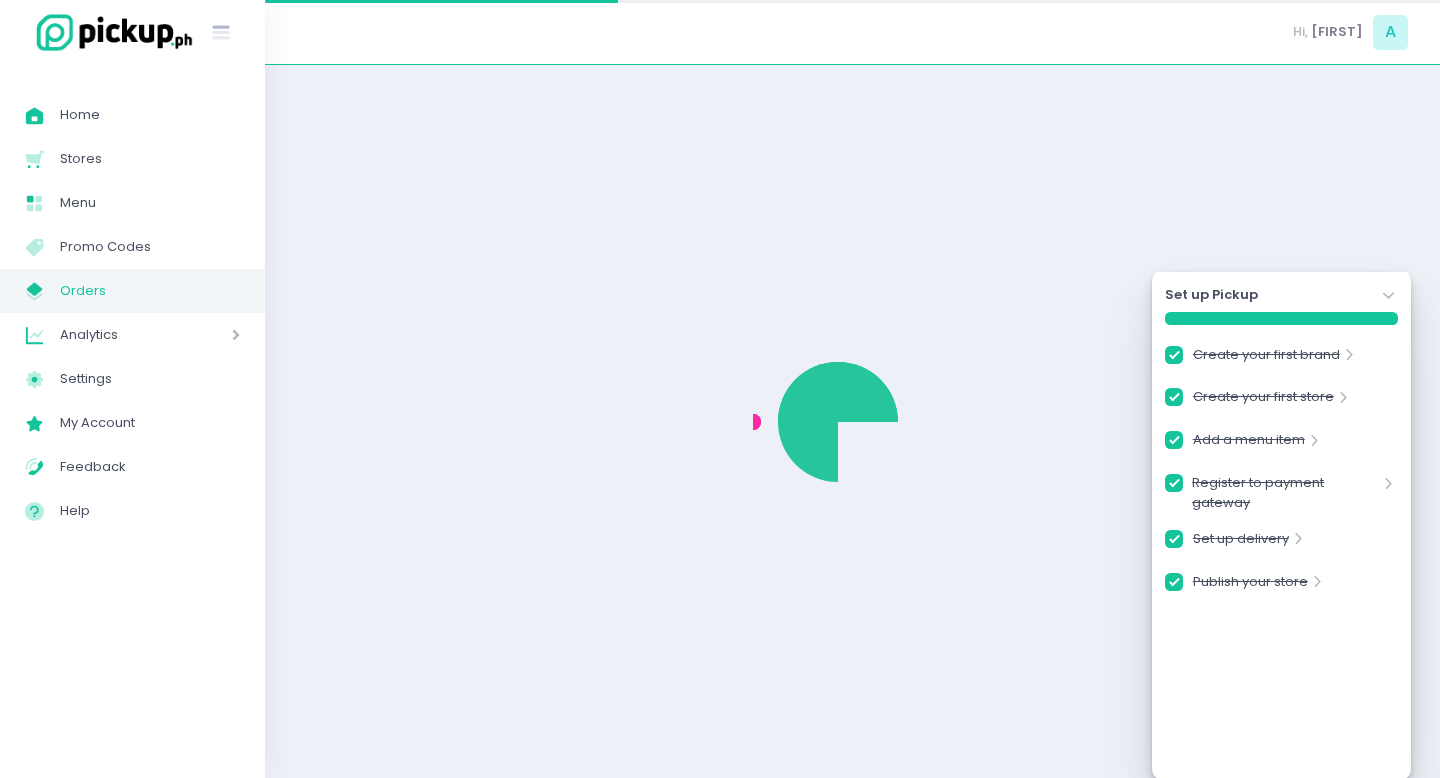 checkbox on "true" 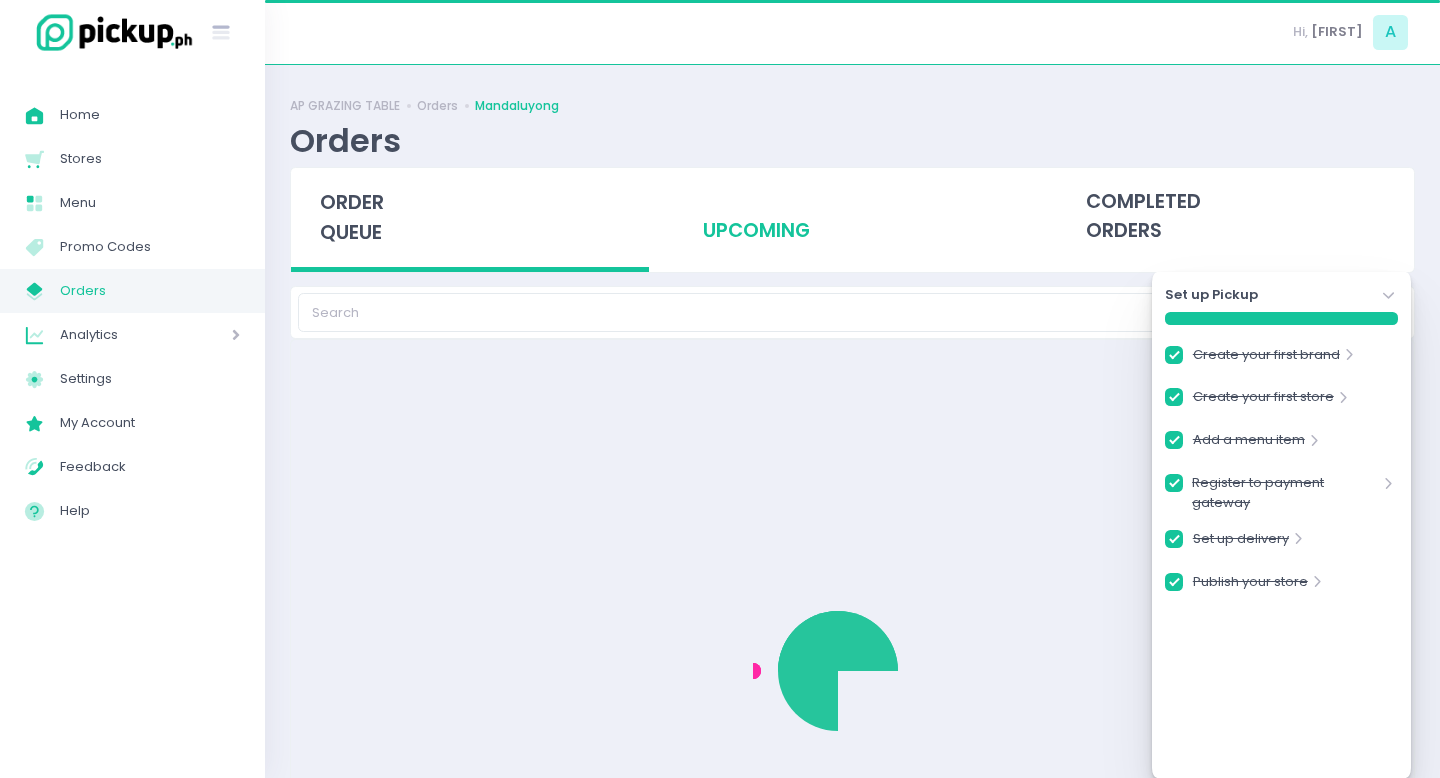 checkbox on "true" 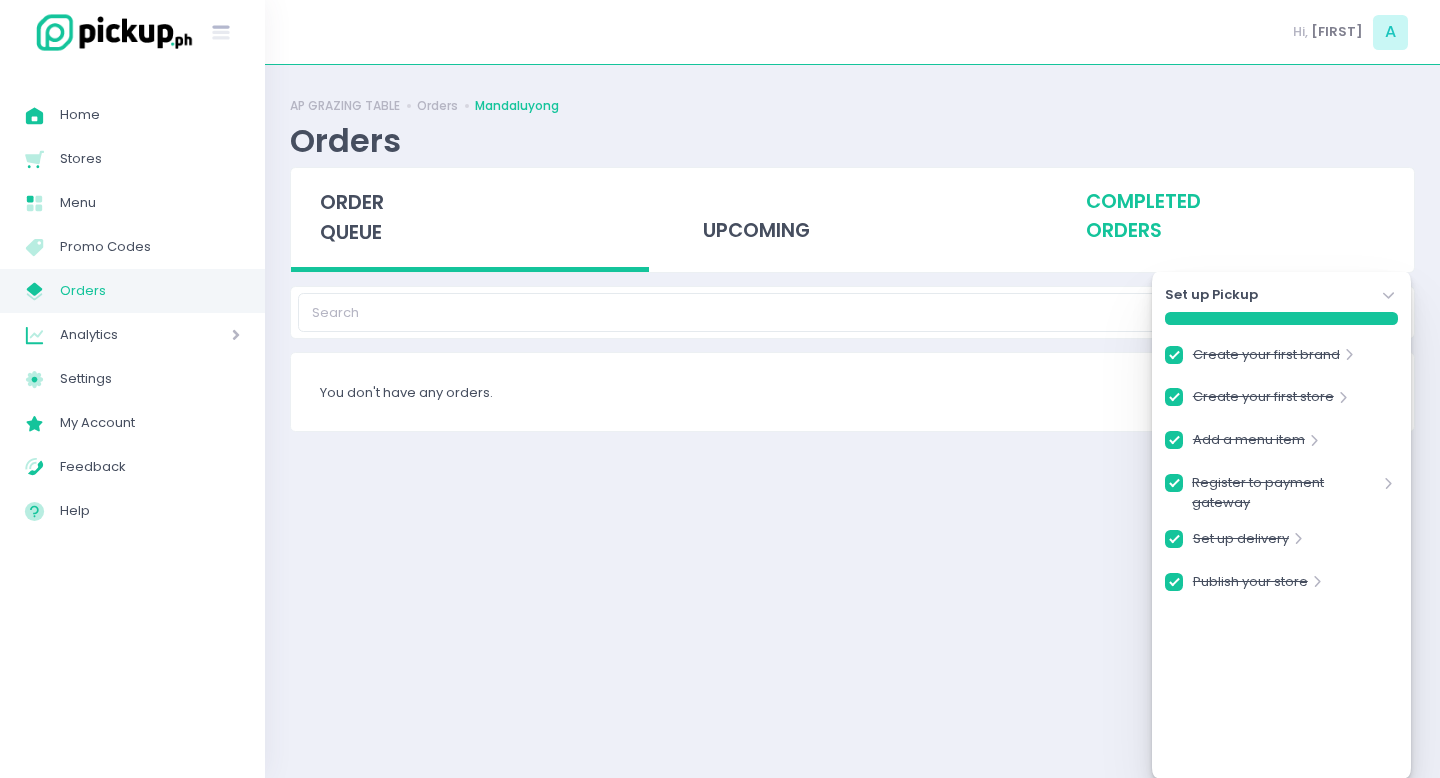 click on "completed  orders" at bounding box center (1235, 217) 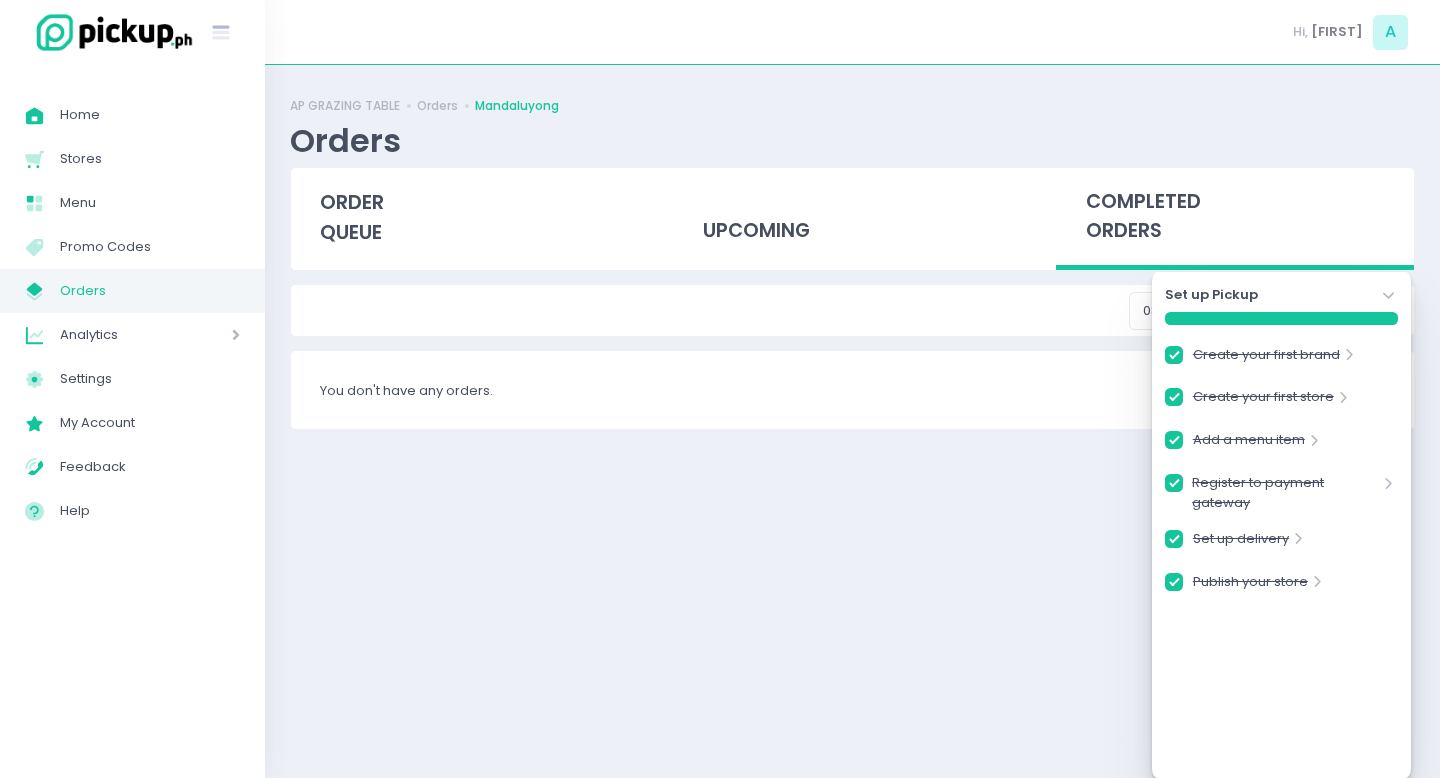 click on "Set up Pickup Stockholm-icons / Navigation / Angle-down Created with Sketch. Create your first brand Stockholm-icons / Navigation / Angle-right Created with Sketch. Create your first store Stockholm-icons / Navigation / Angle-right Created with Sketch. Add a menu item Stockholm-icons / Navigation / Angle-right Created with Sketch. Register to payment gateway Stockholm-icons / Navigation / Angle-right Created with Sketch. Set up delivery Stockholm-icons / Navigation / Angle-right Created with Sketch. Publish your store Stockholm-icons / Navigation / Angle-right Created with Sketch." at bounding box center [1281, 525] 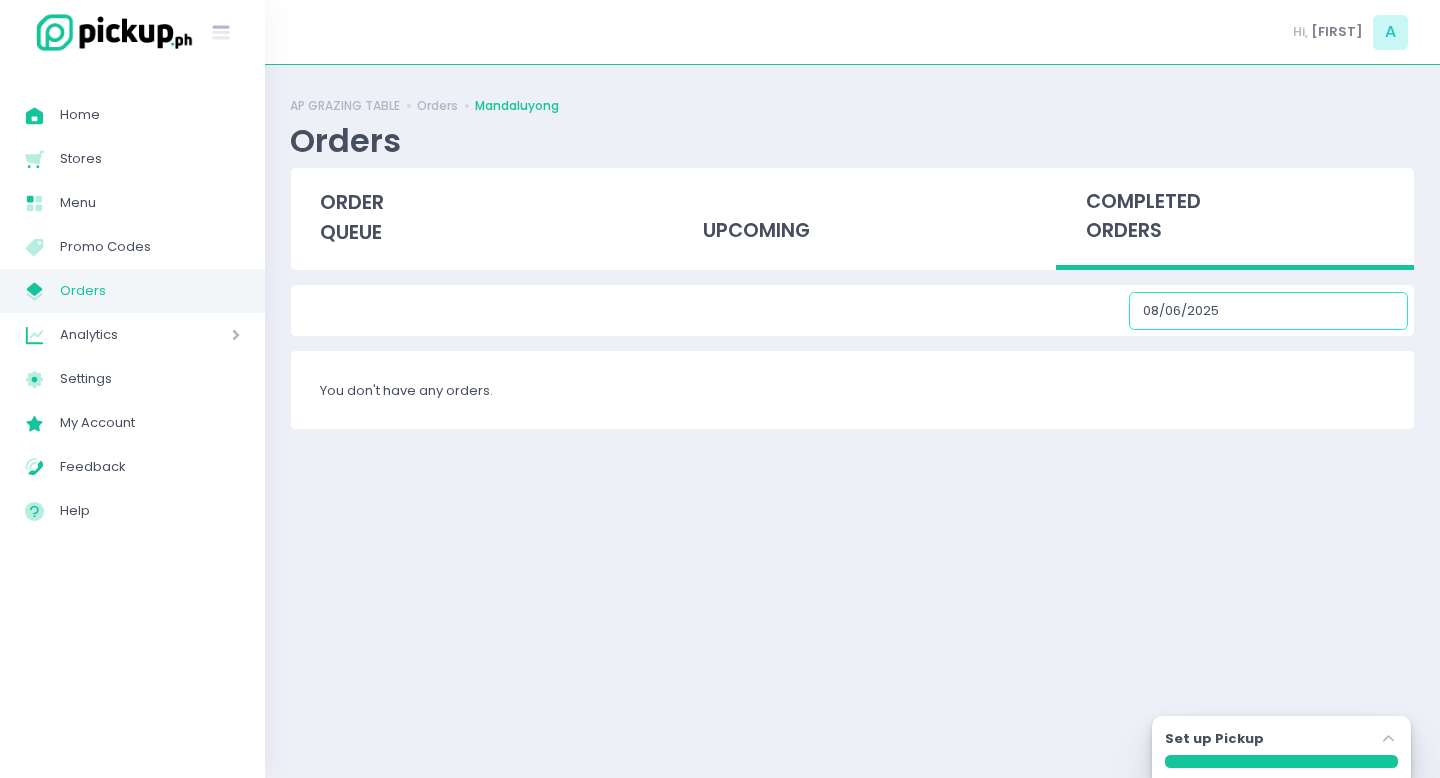 click on "08/06/2025" at bounding box center [1268, 311] 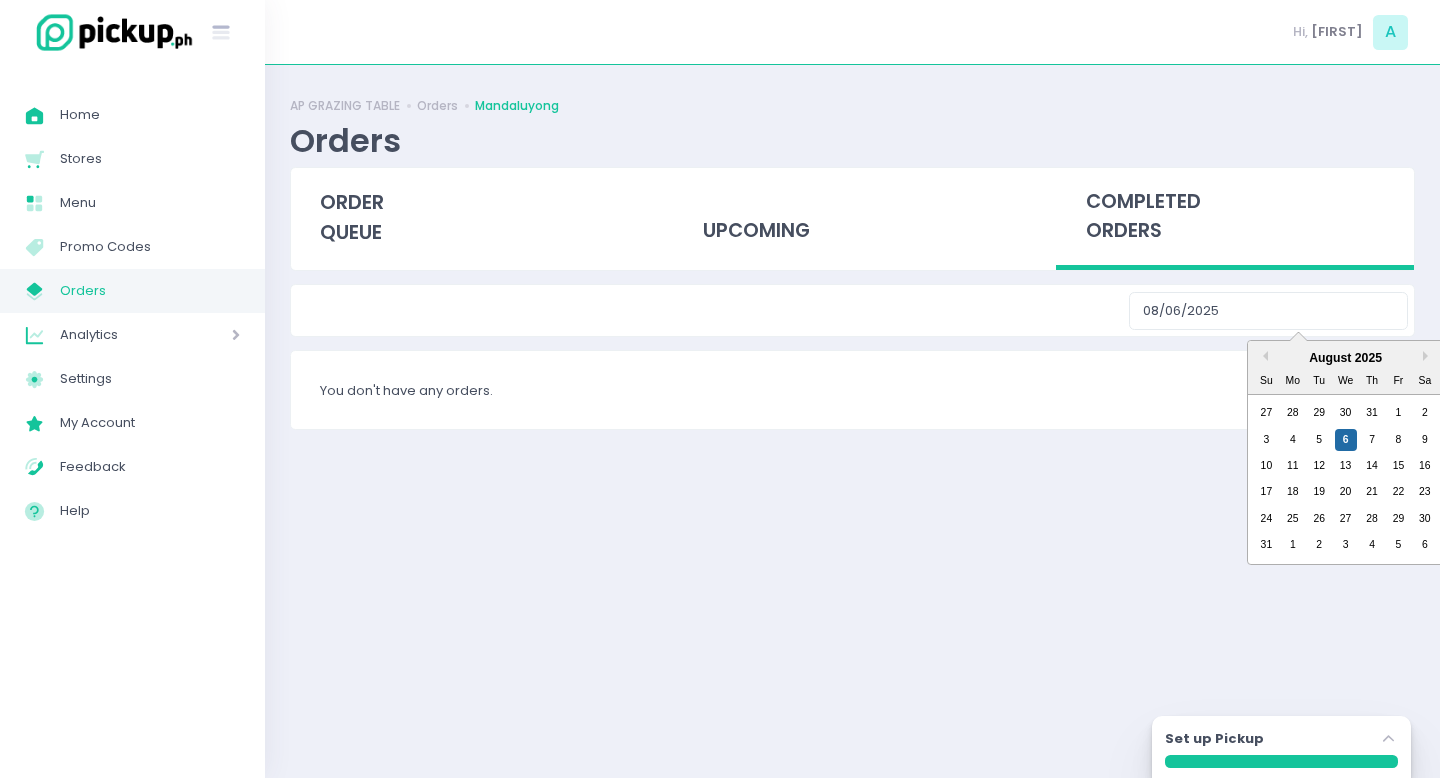 click on "August 2025" at bounding box center [1345, 358] 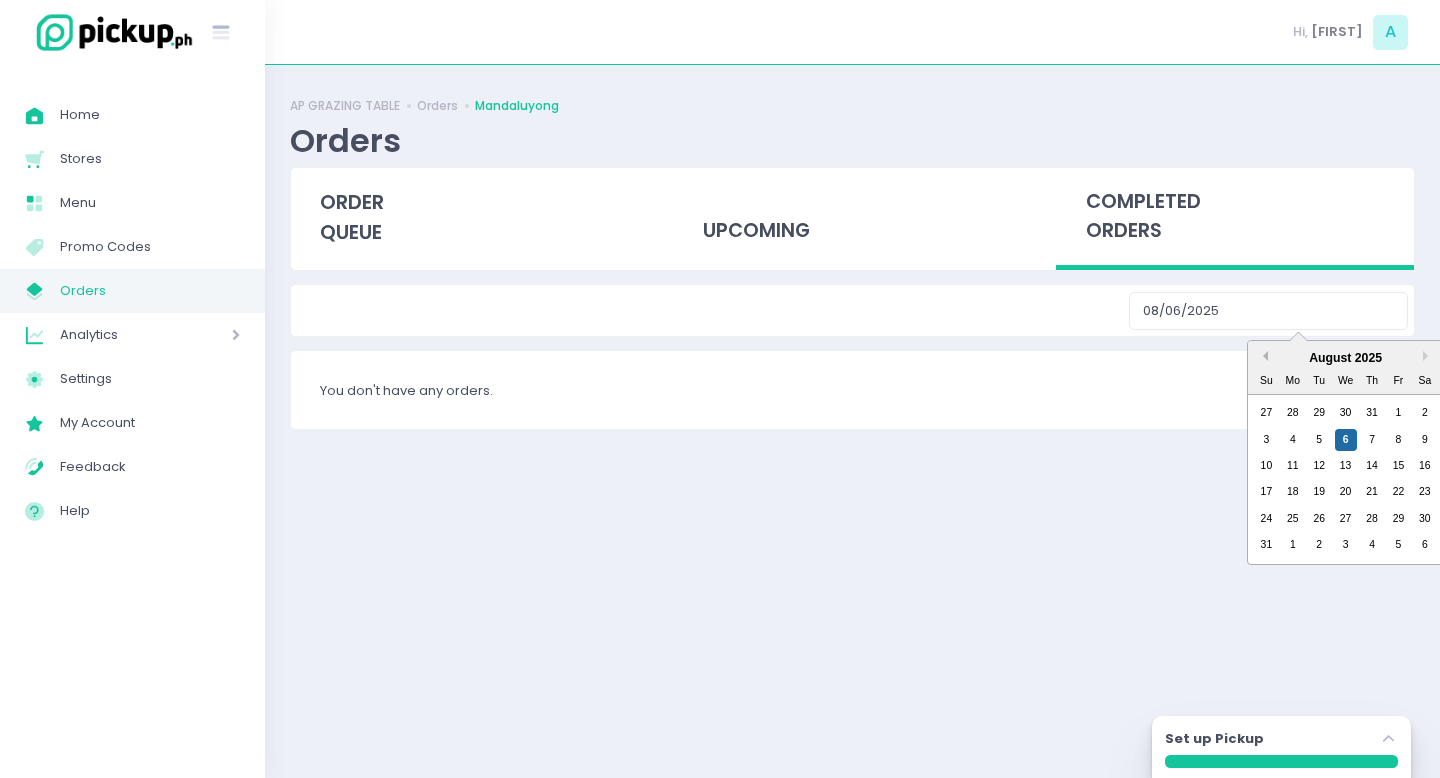 click on "Previous Month" at bounding box center (1263, 356) 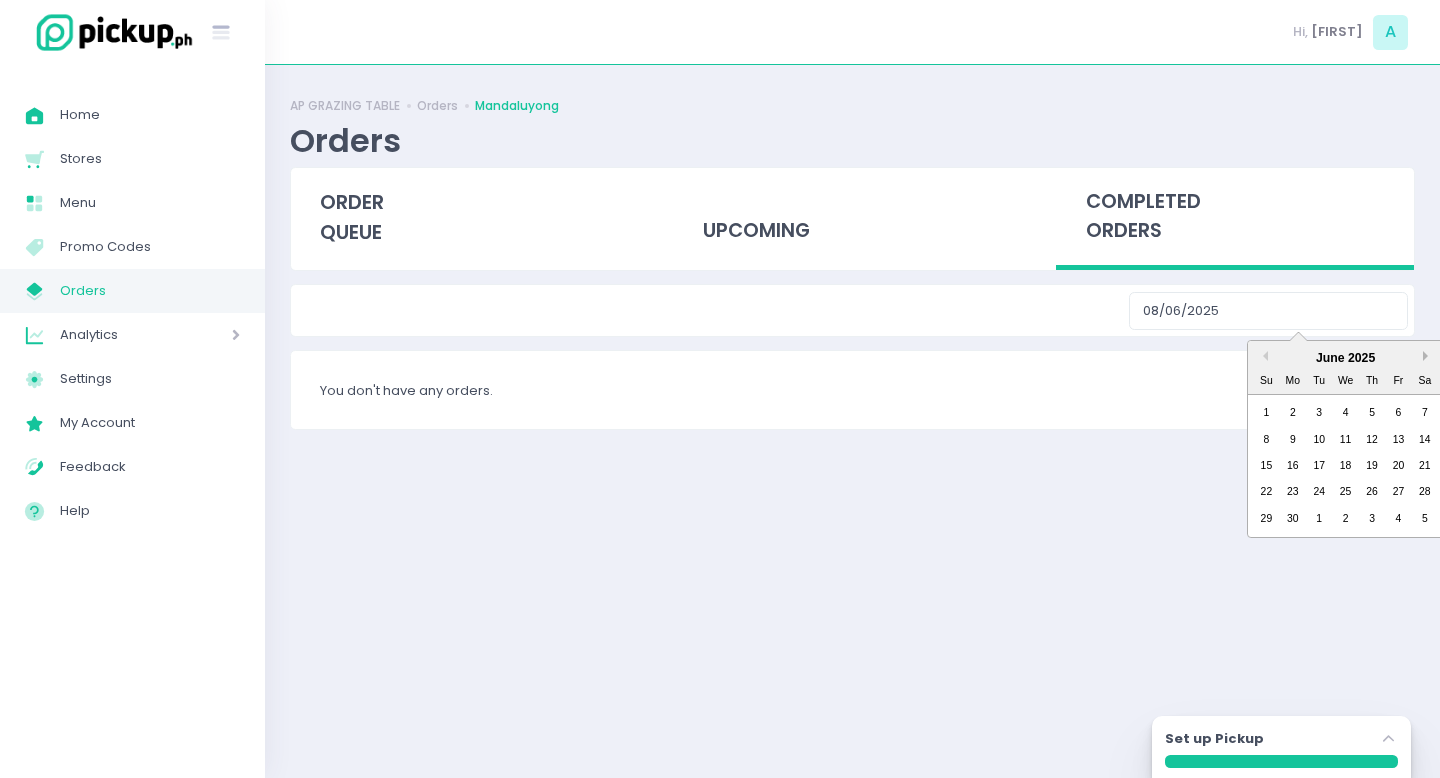 click on "Next Month" at bounding box center (1428, 356) 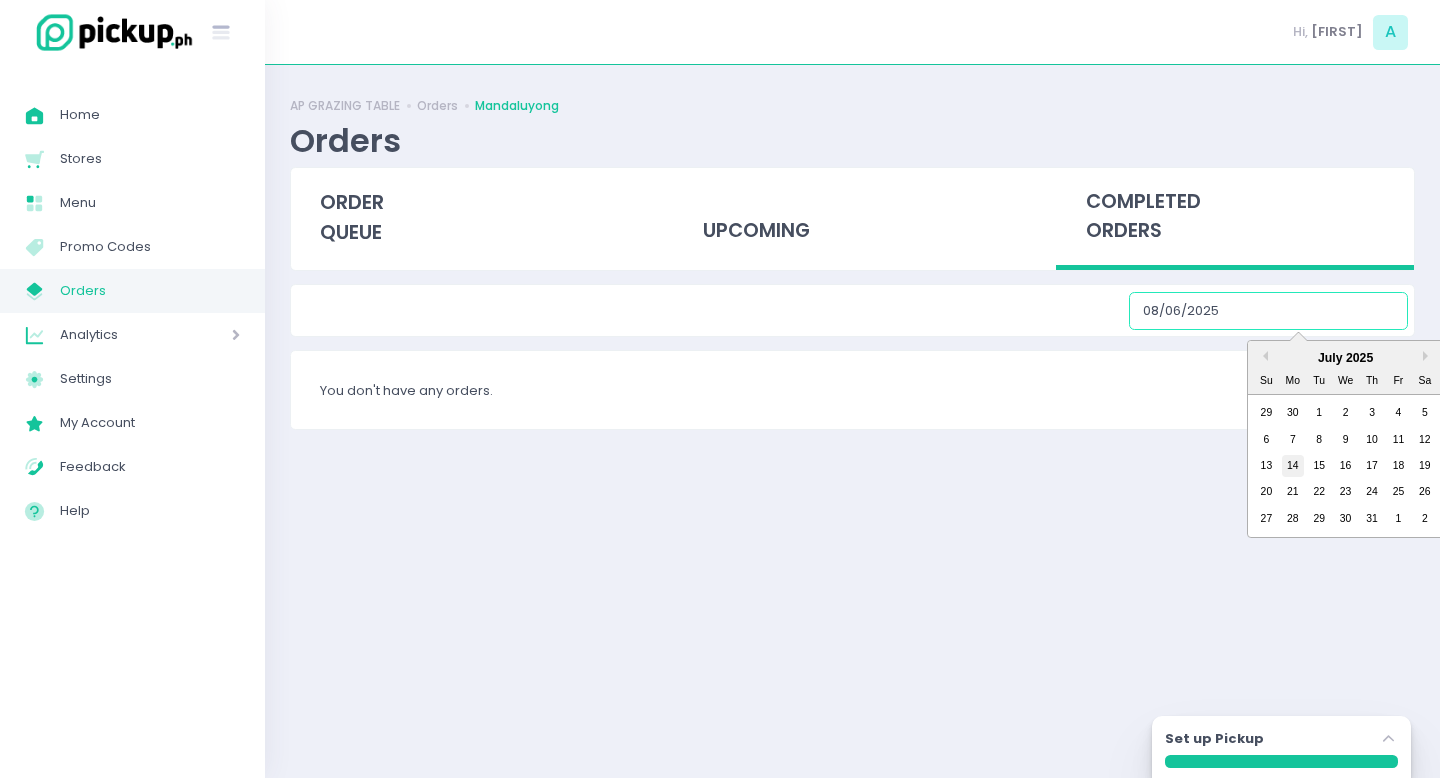 click on "14" at bounding box center (1293, 466) 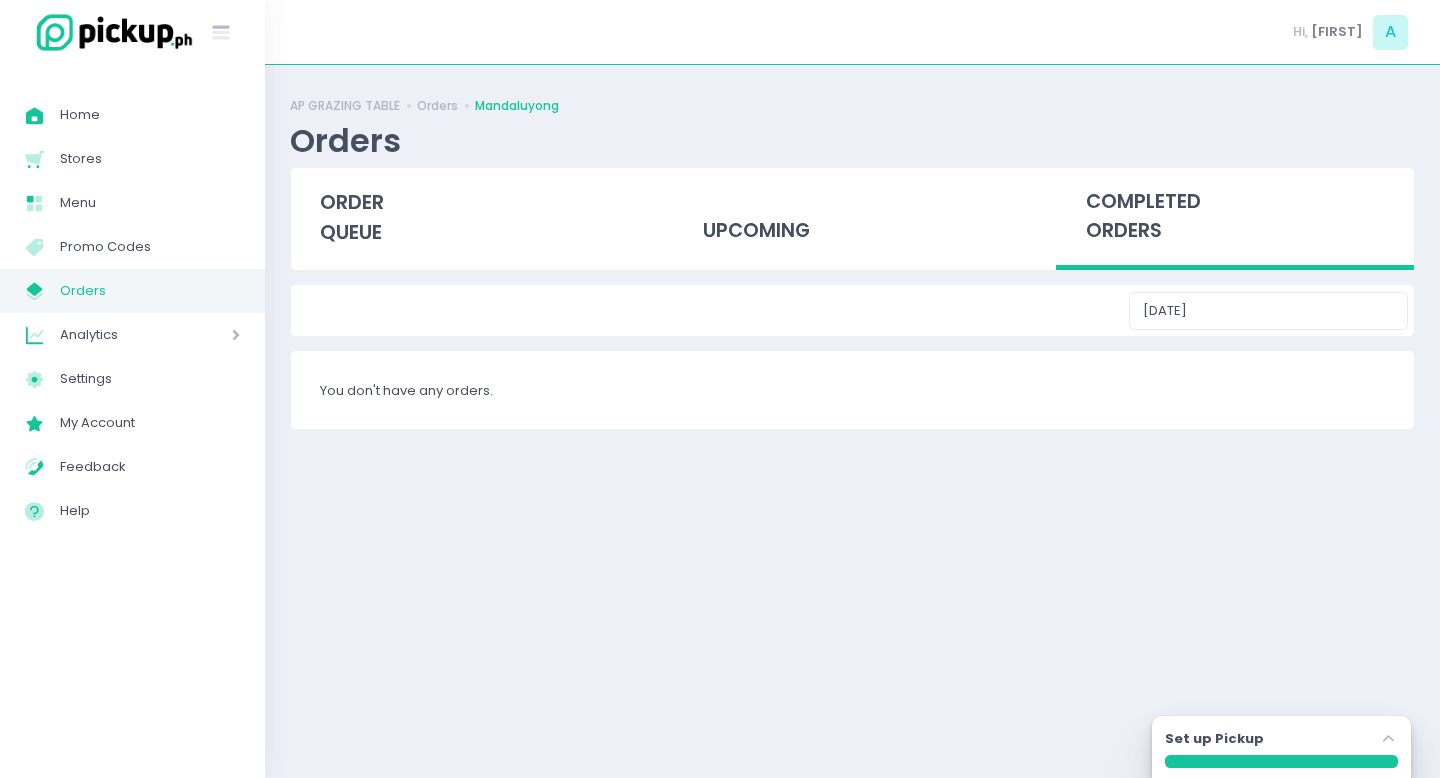 click on "completed  orders" at bounding box center [1235, 219] 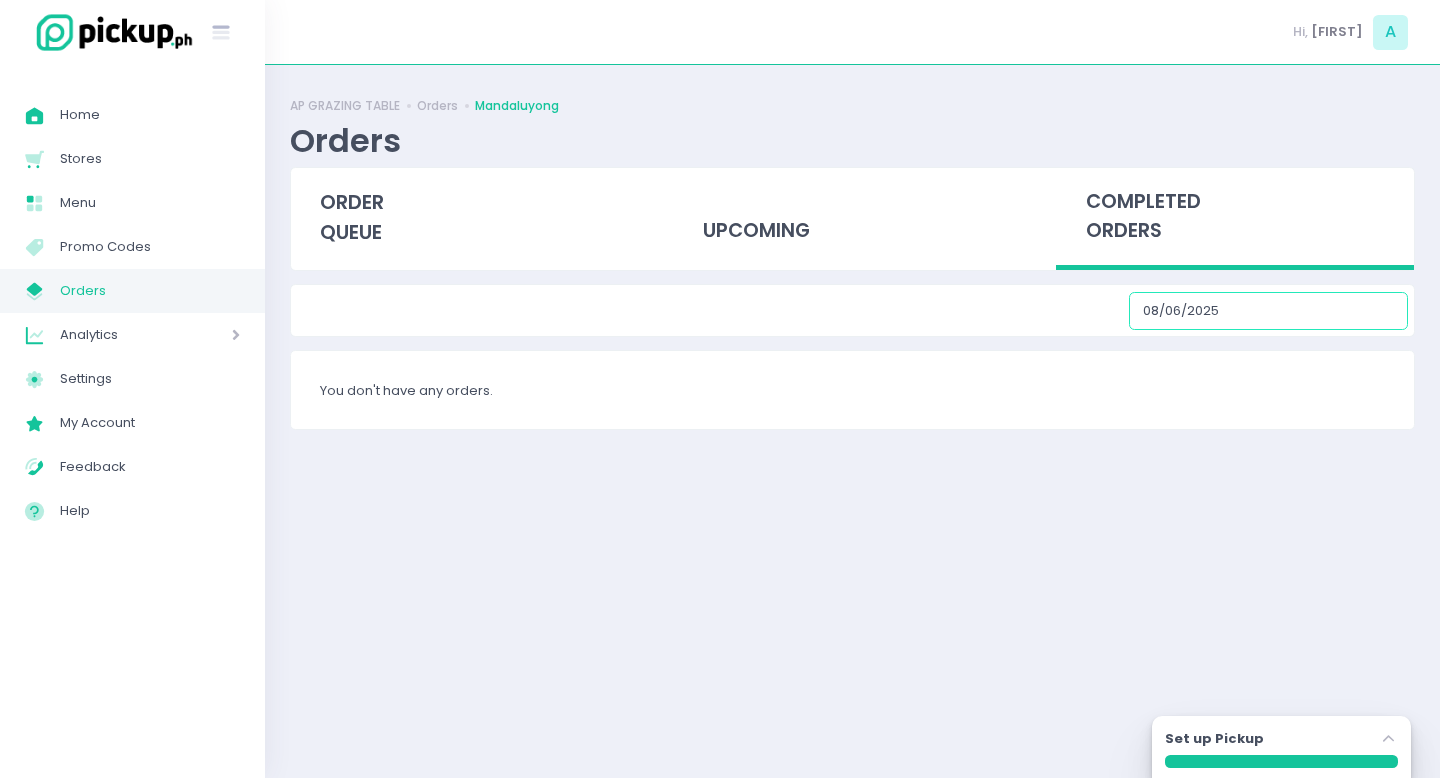 click on "08/06/2025" at bounding box center (1268, 311) 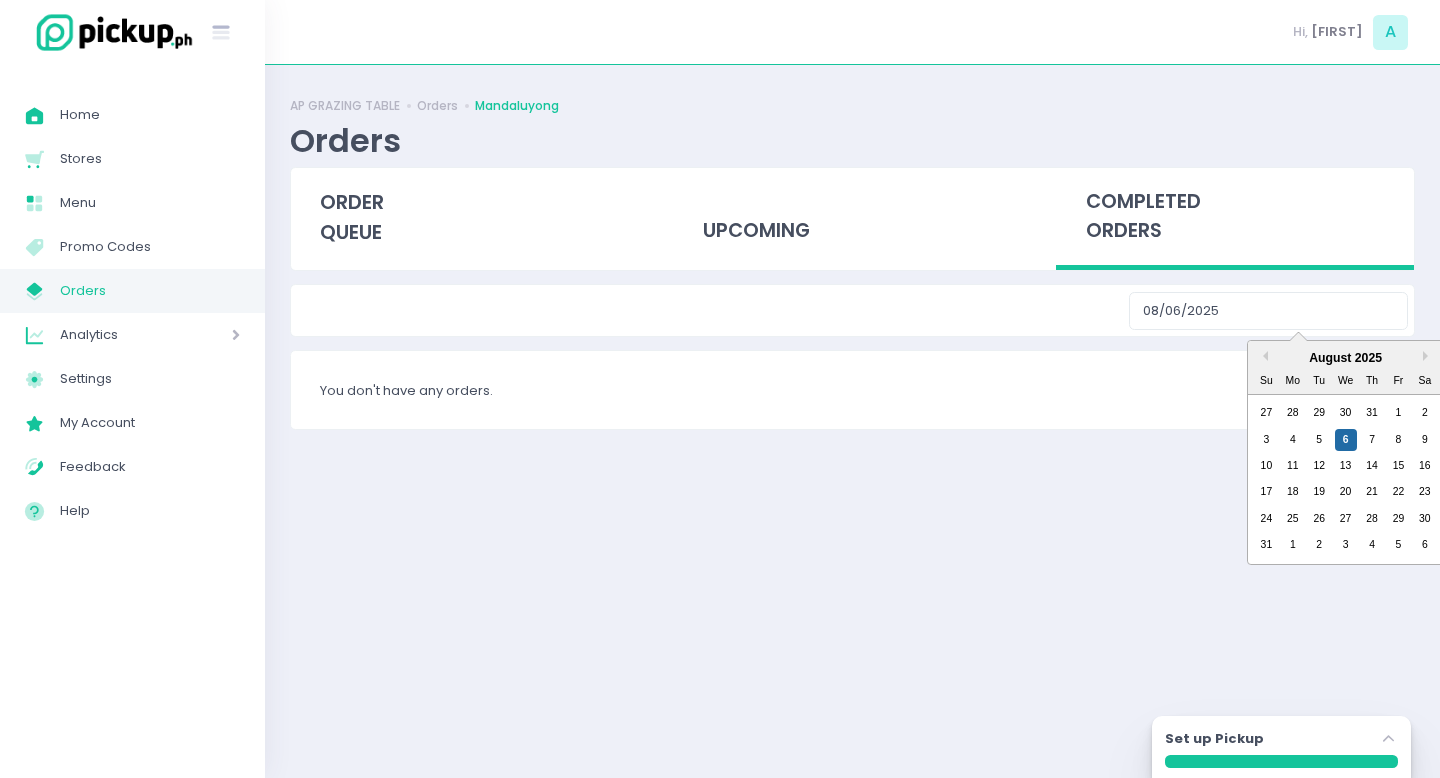 click on "August 2025" at bounding box center (1345, 358) 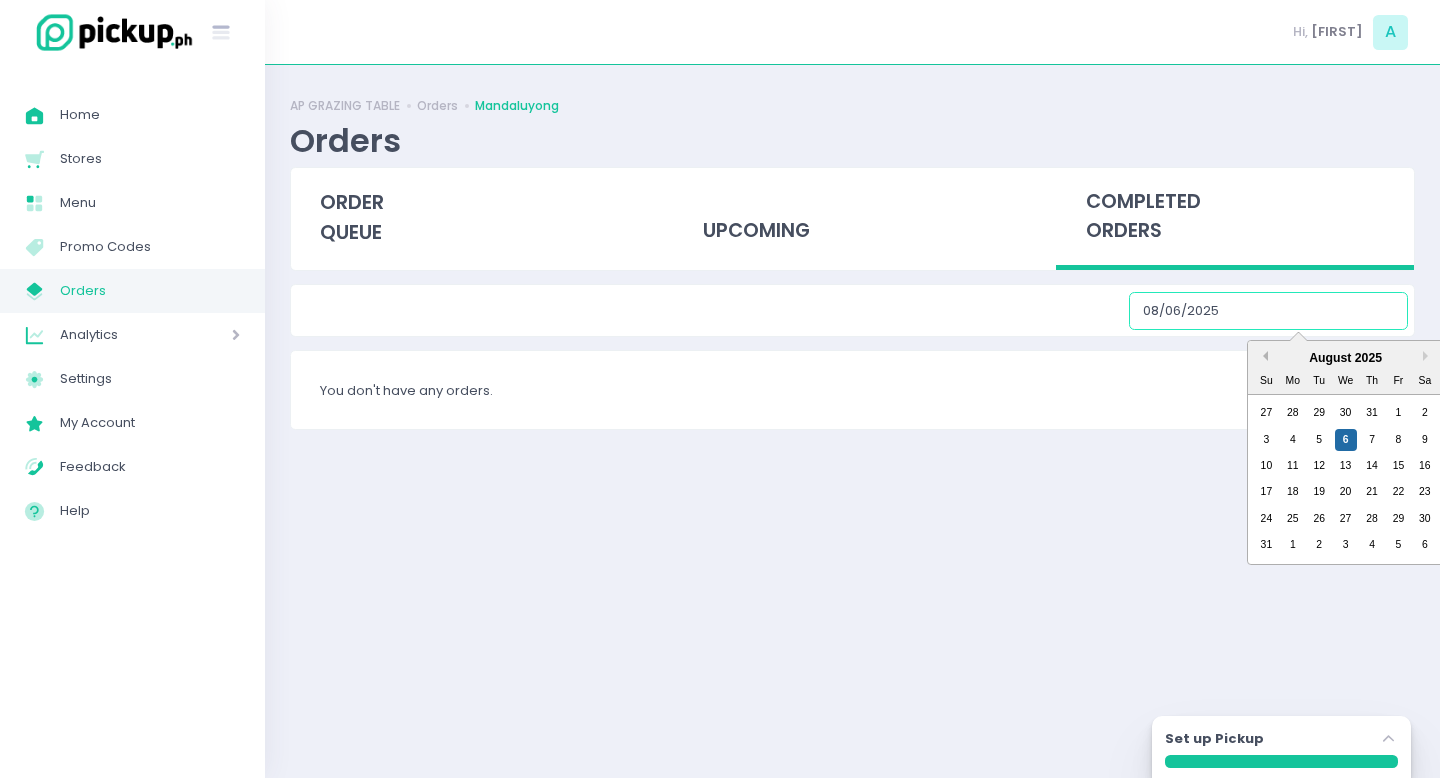 click on "Previous Month" at bounding box center (1263, 356) 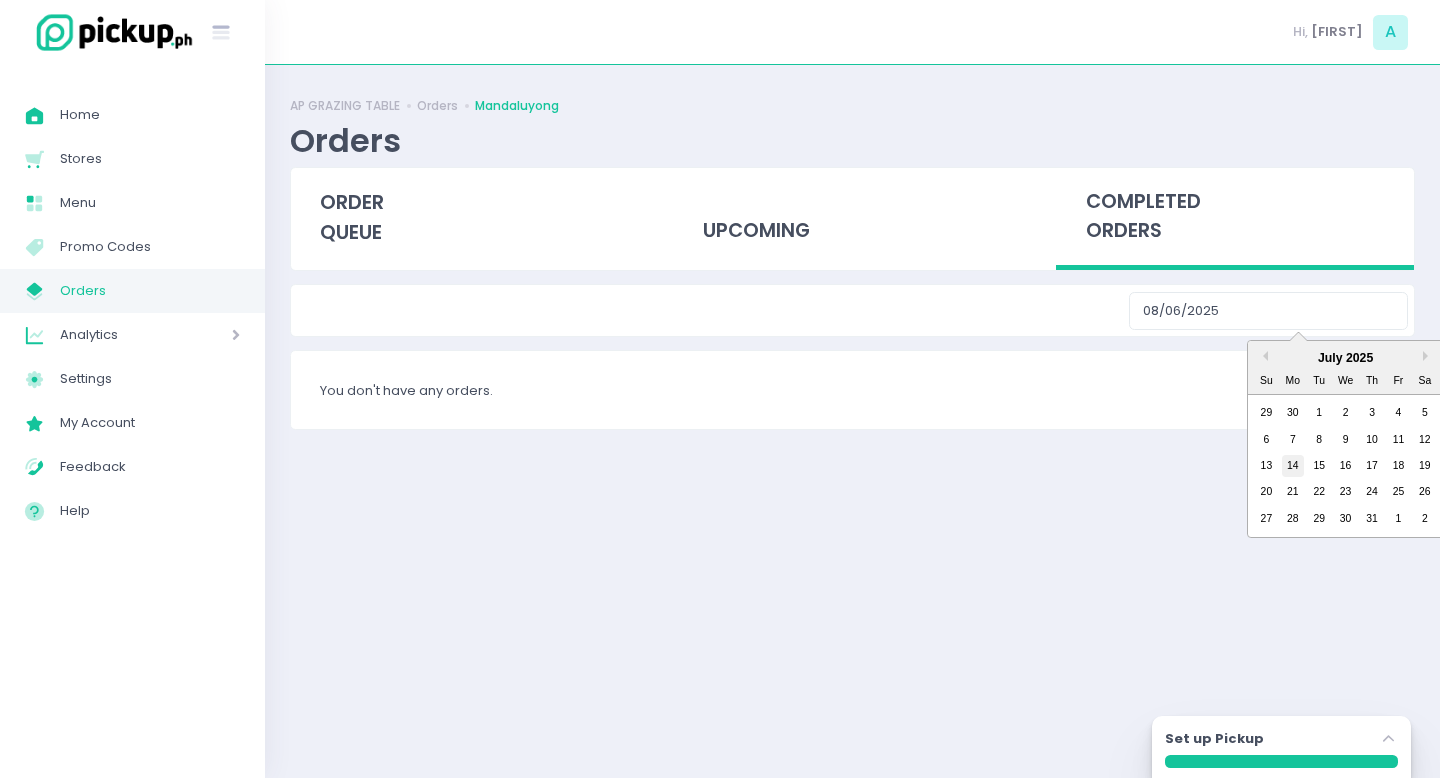click on "14" at bounding box center [1293, 466] 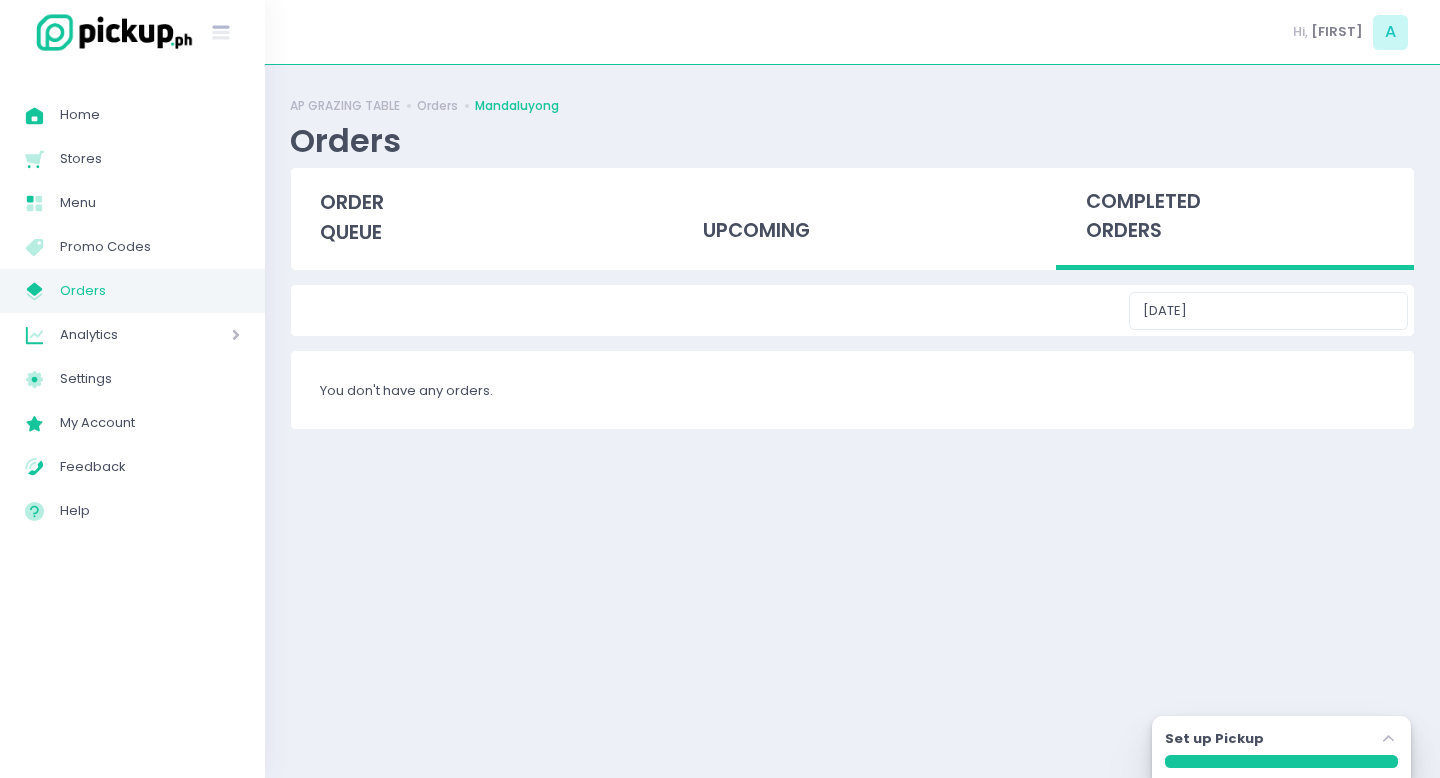 click on "completed  orders" at bounding box center [1235, 219] 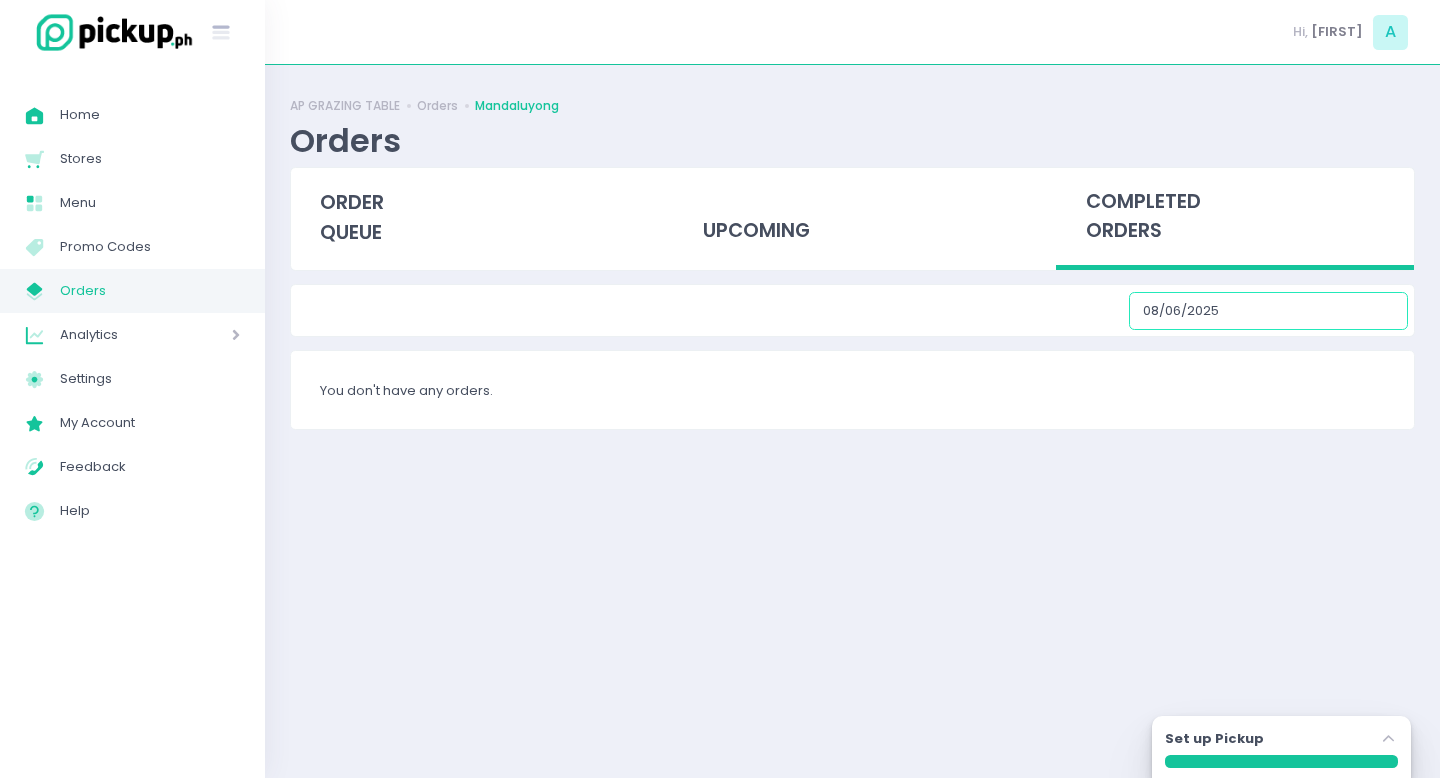 click on "08/06/2025" at bounding box center (1268, 311) 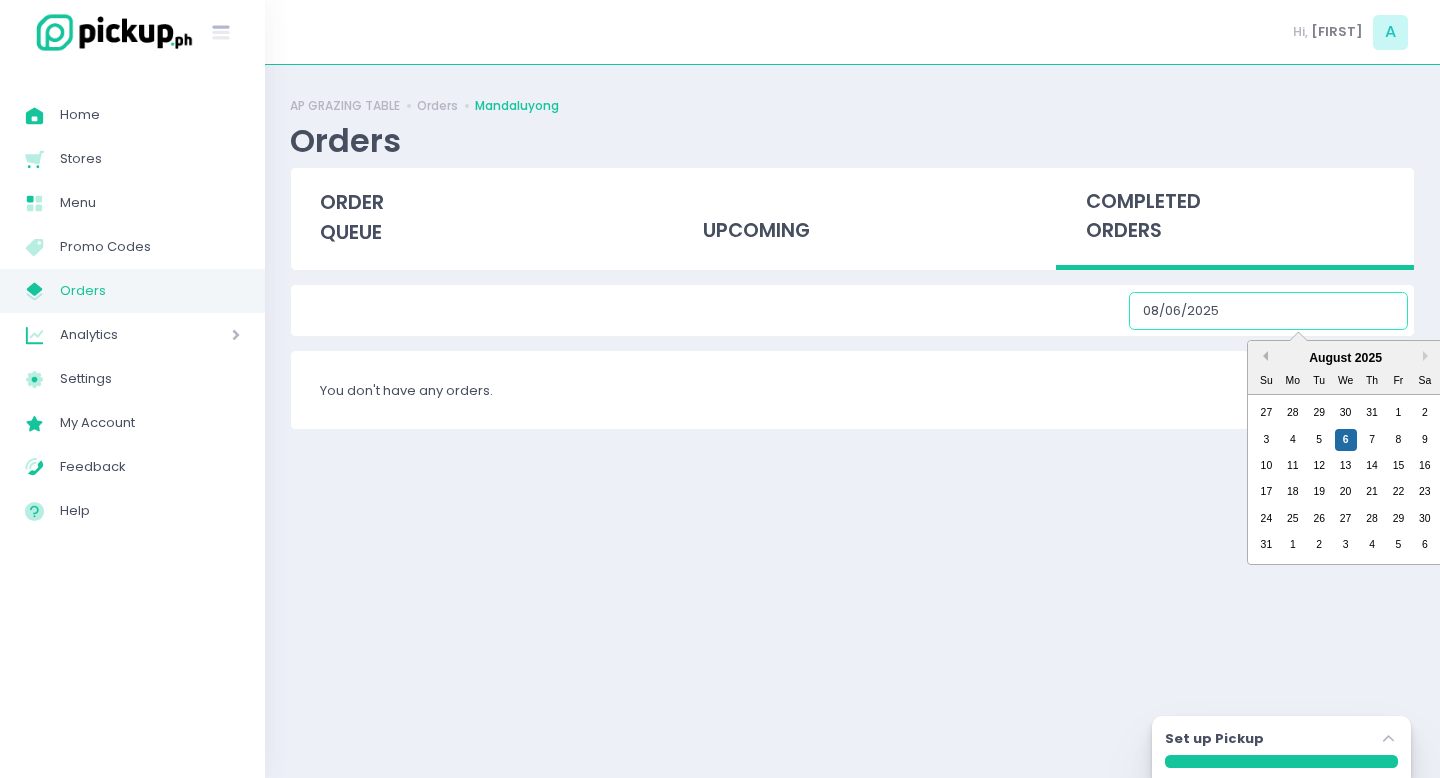 click on "Previous Month" at bounding box center (1263, 356) 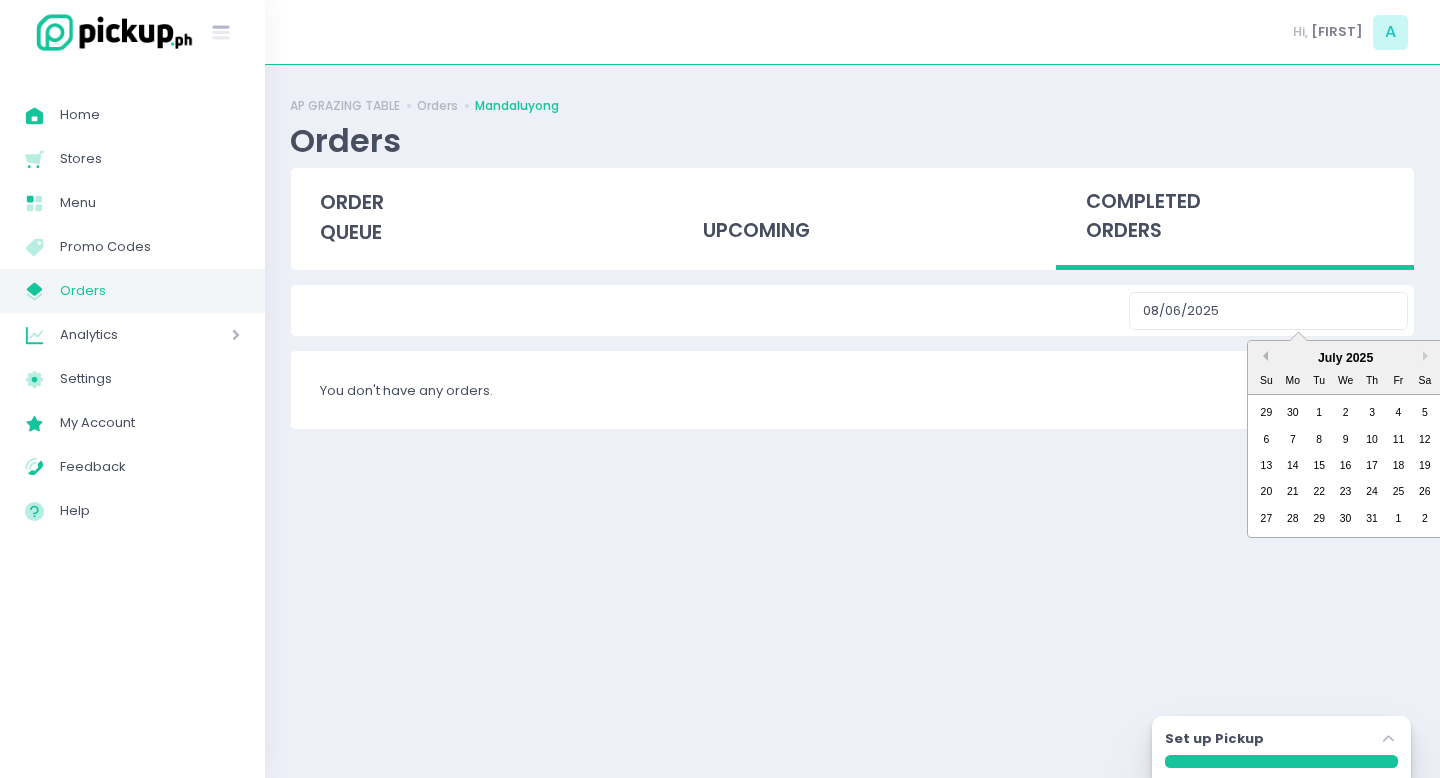 click on "Previous Month" at bounding box center (1263, 356) 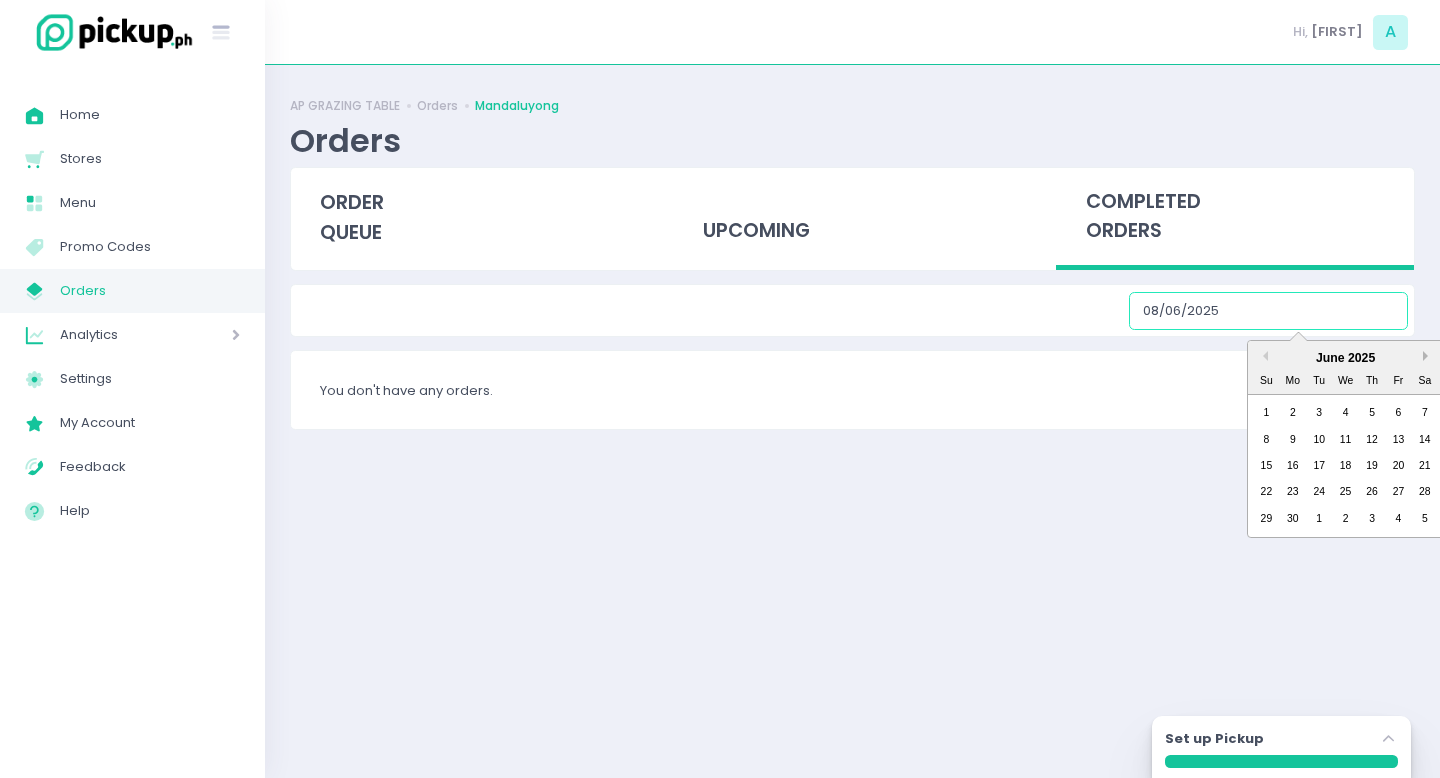 click on "Next Month" at bounding box center [1428, 356] 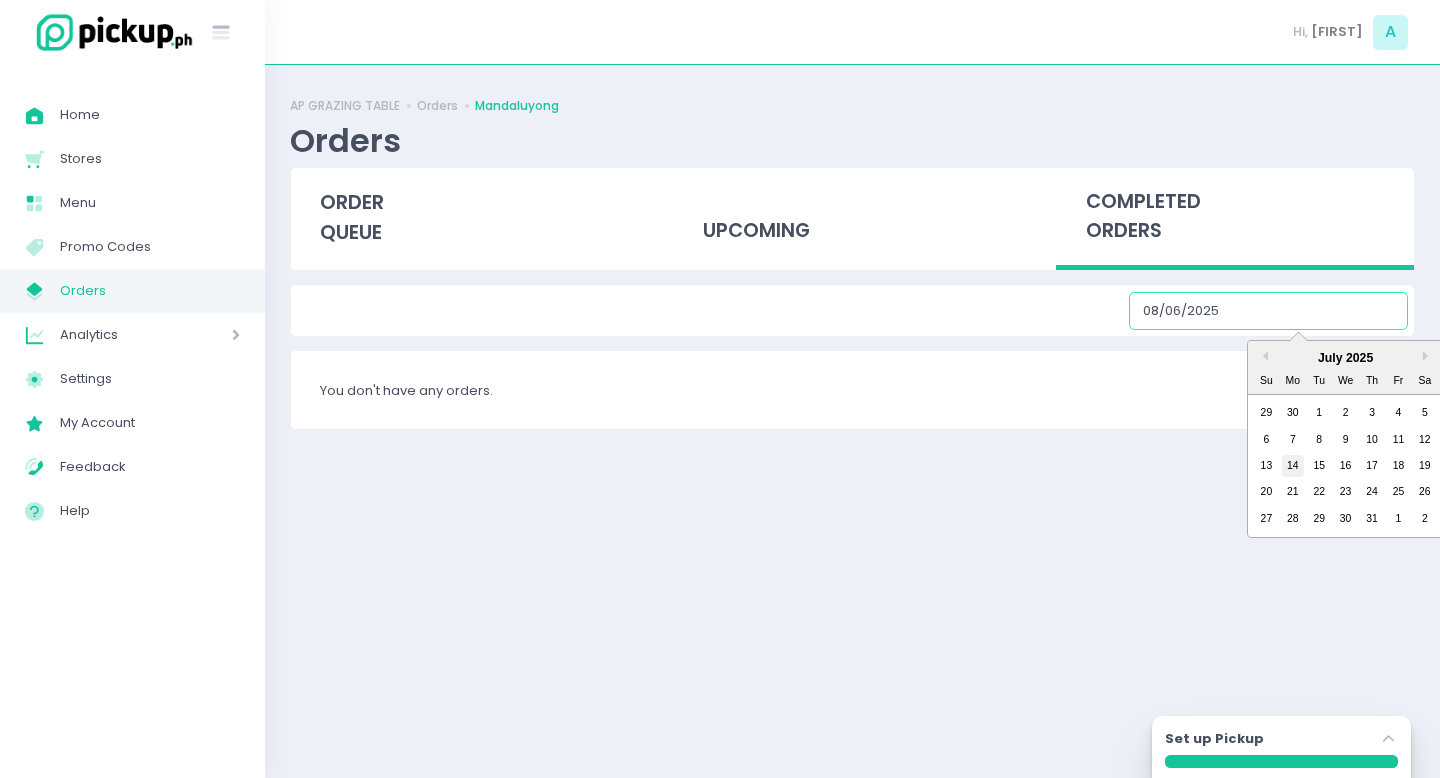 click on "14" at bounding box center (1293, 466) 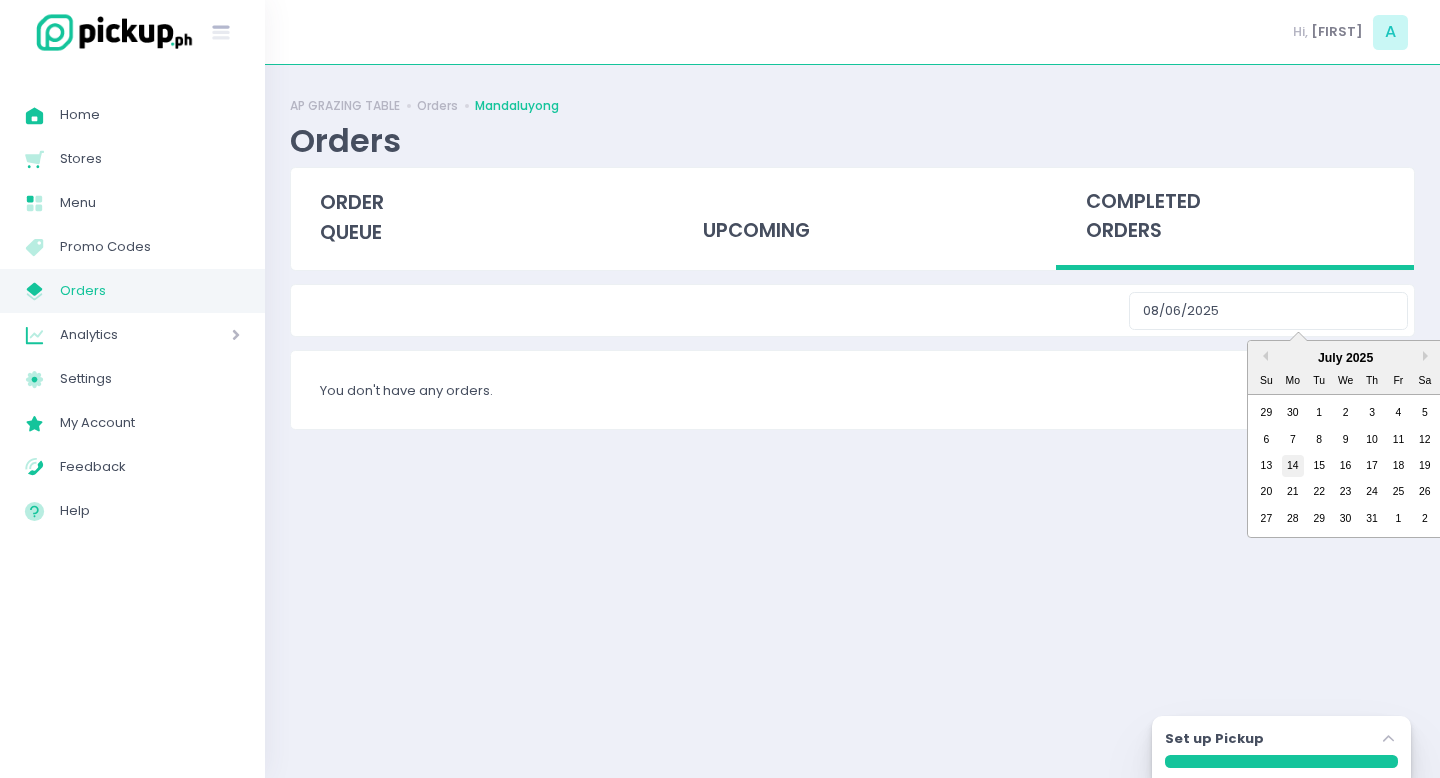 type on "[DATE]" 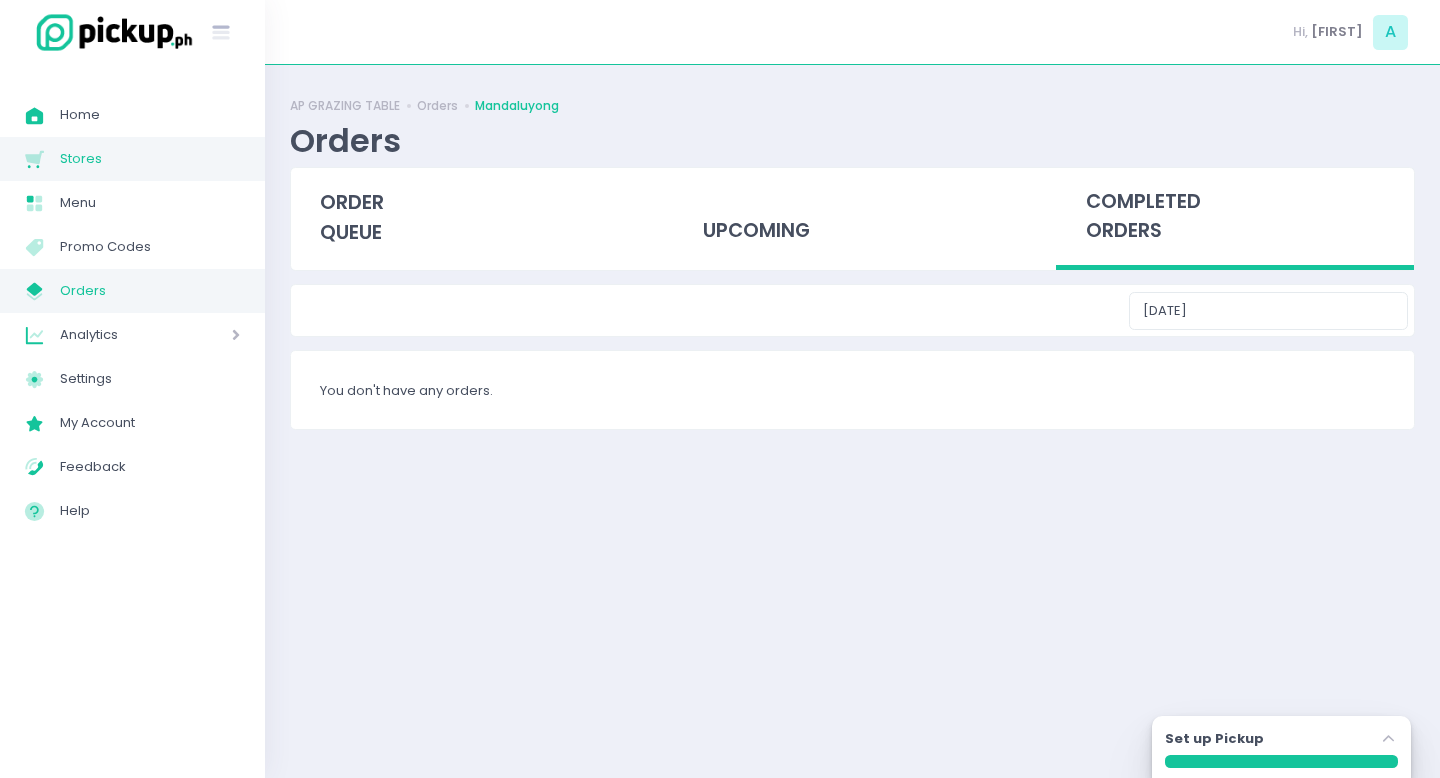 click on "Stores" at bounding box center (150, 159) 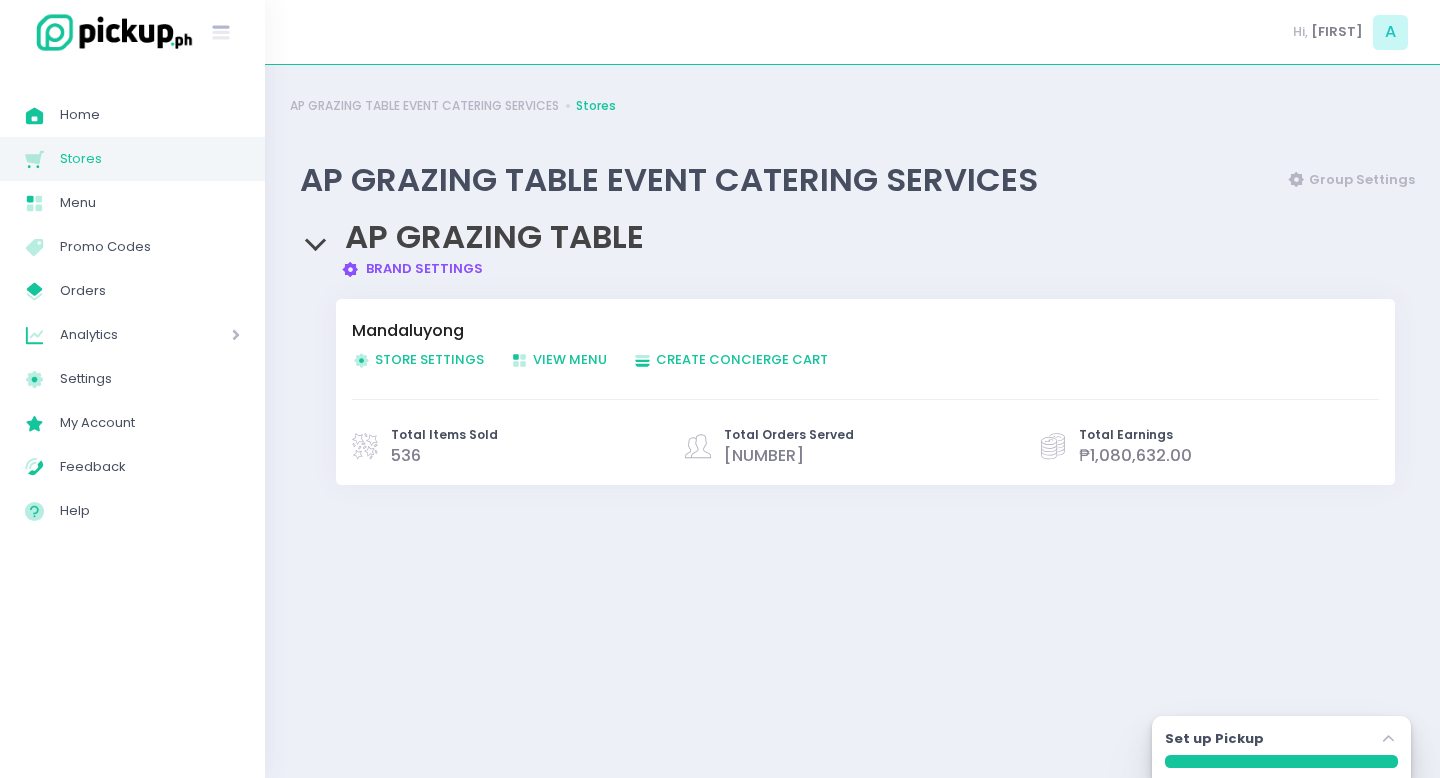 click on "Store Settings Created with Sketch. Store Settings" at bounding box center [418, 359] 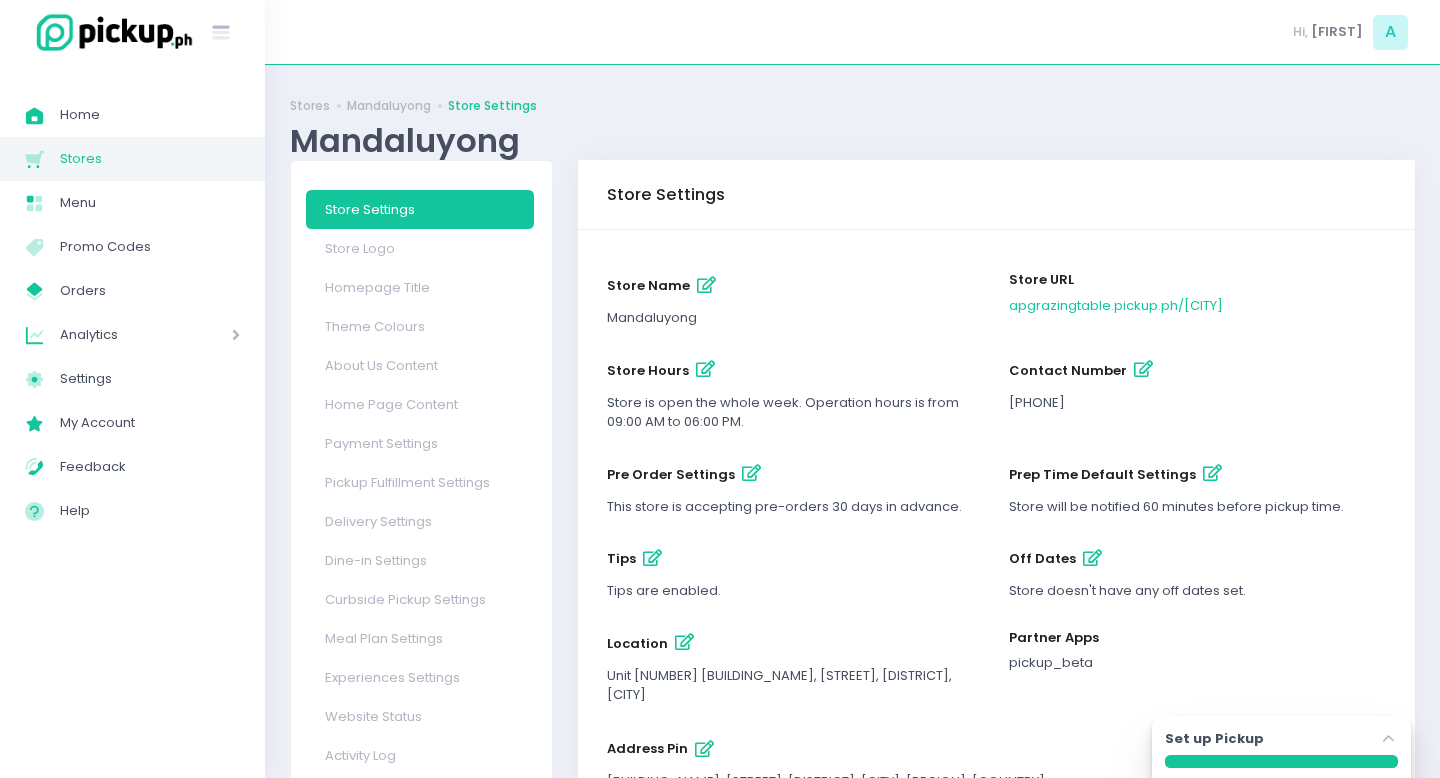 click on "off dates" at bounding box center (1092, 558) 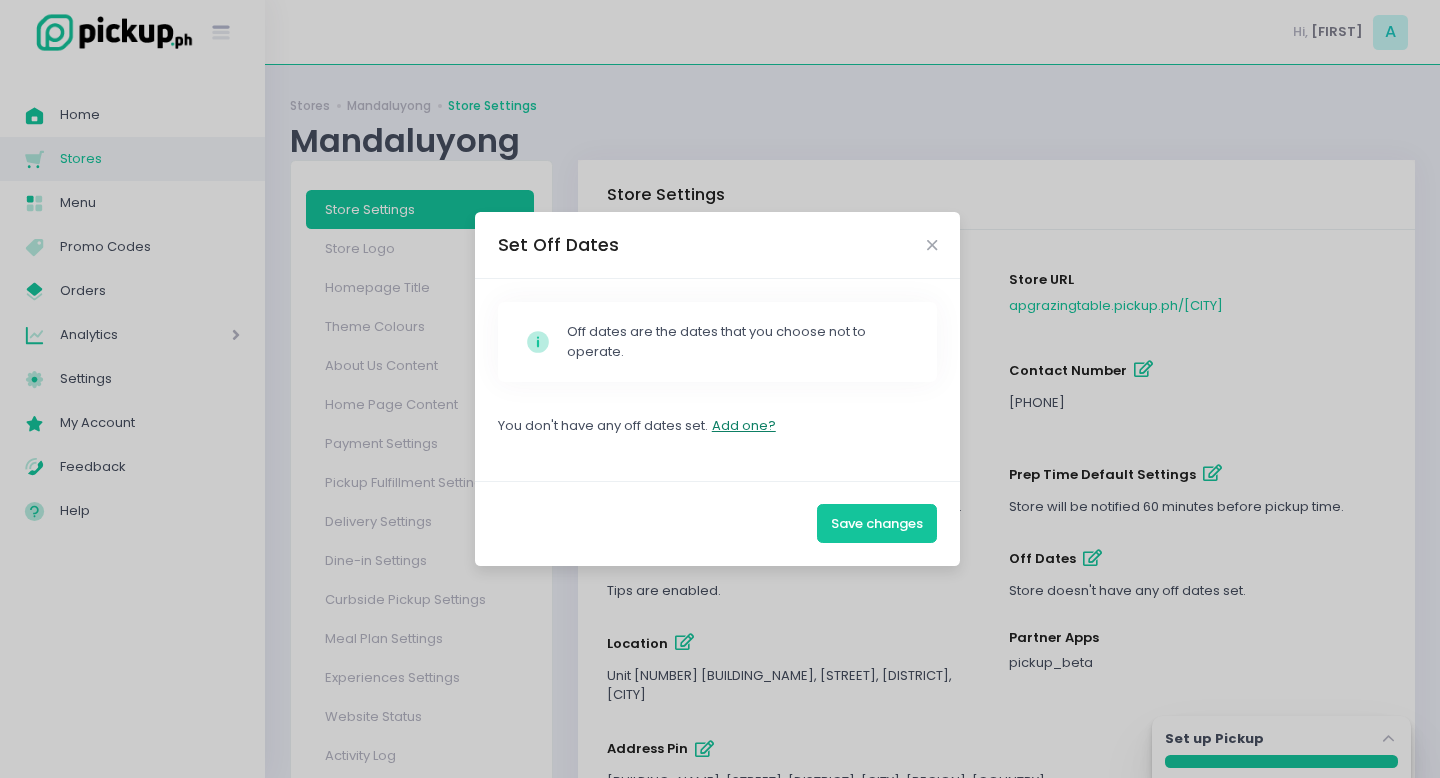 click on "Add one?" at bounding box center (744, 426) 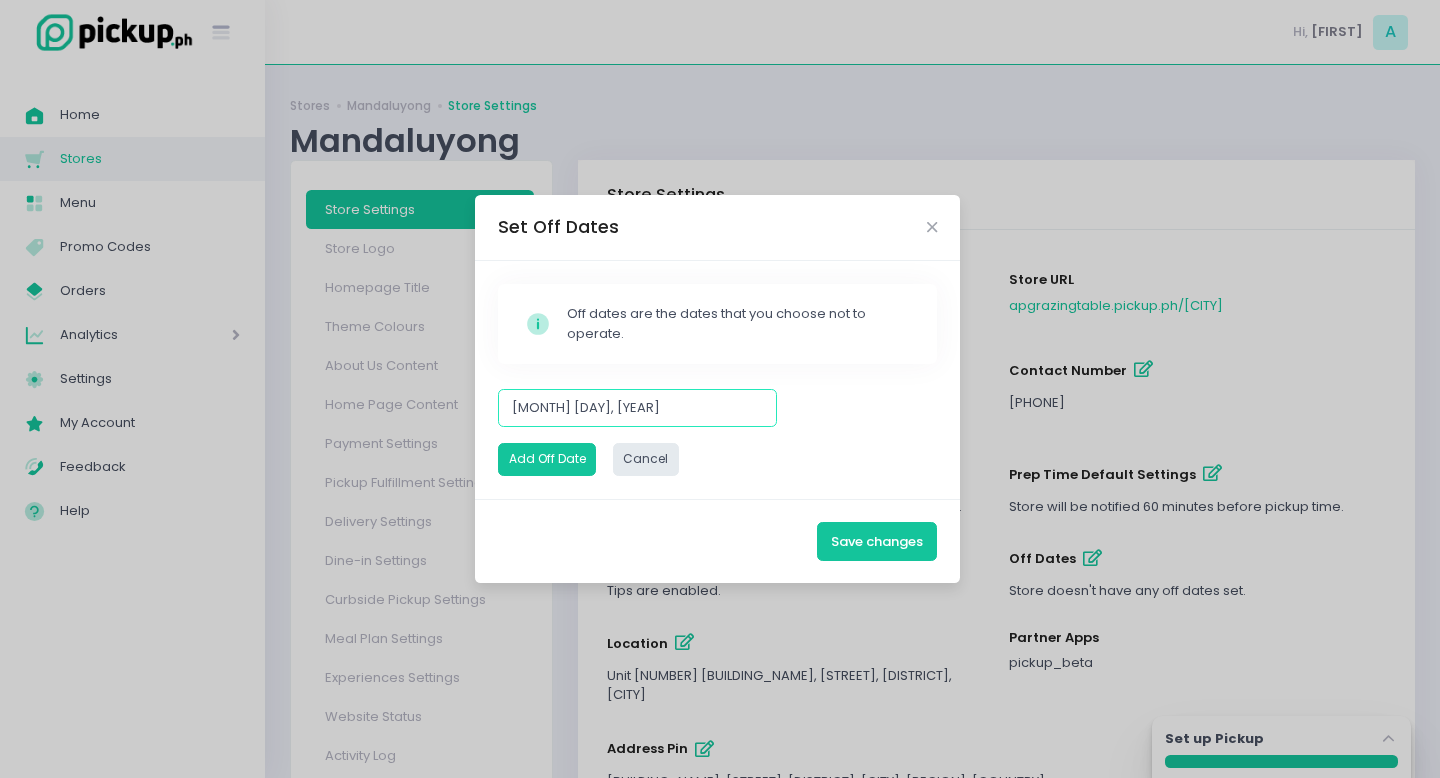 click on "[MONTH] [DAY], [YEAR]" at bounding box center (637, 408) 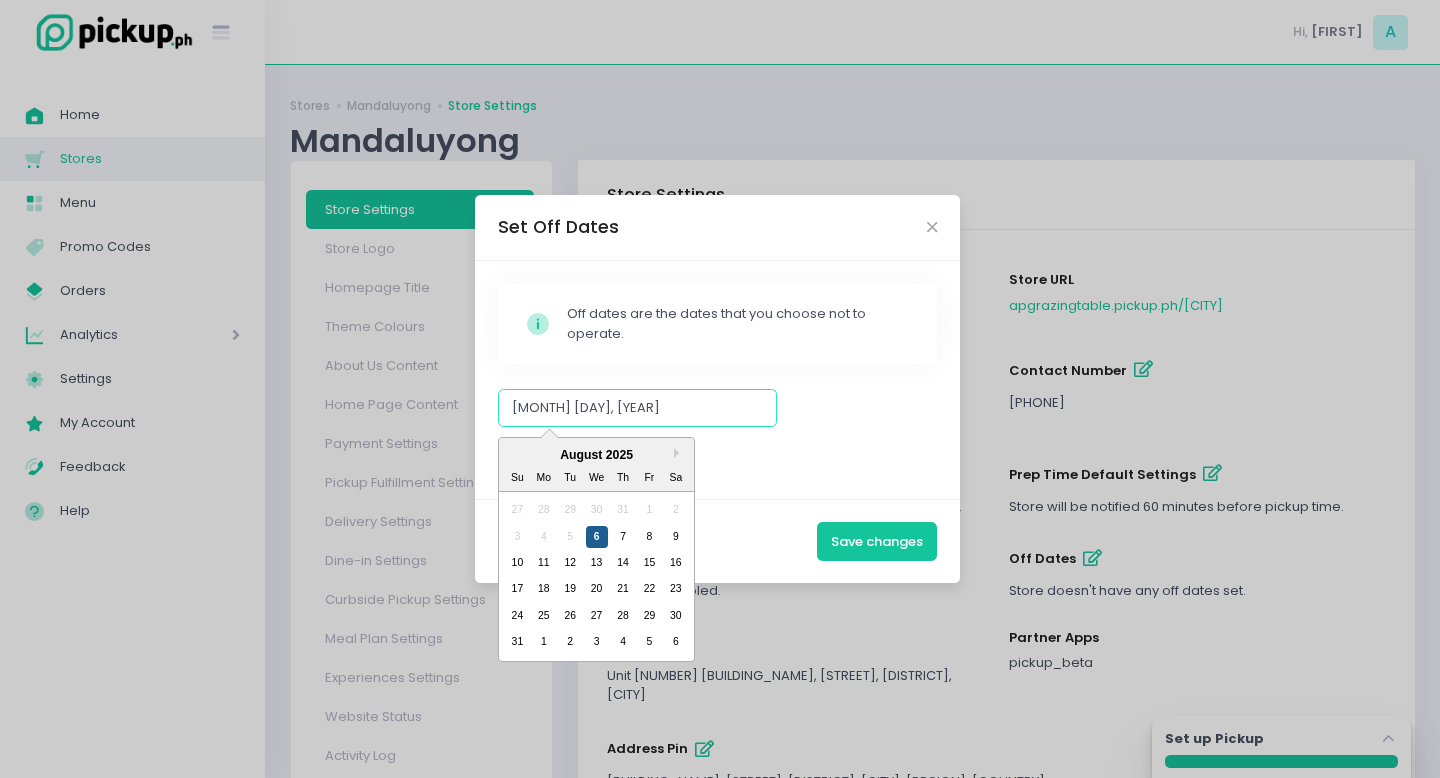 click on "6" at bounding box center (597, 536) 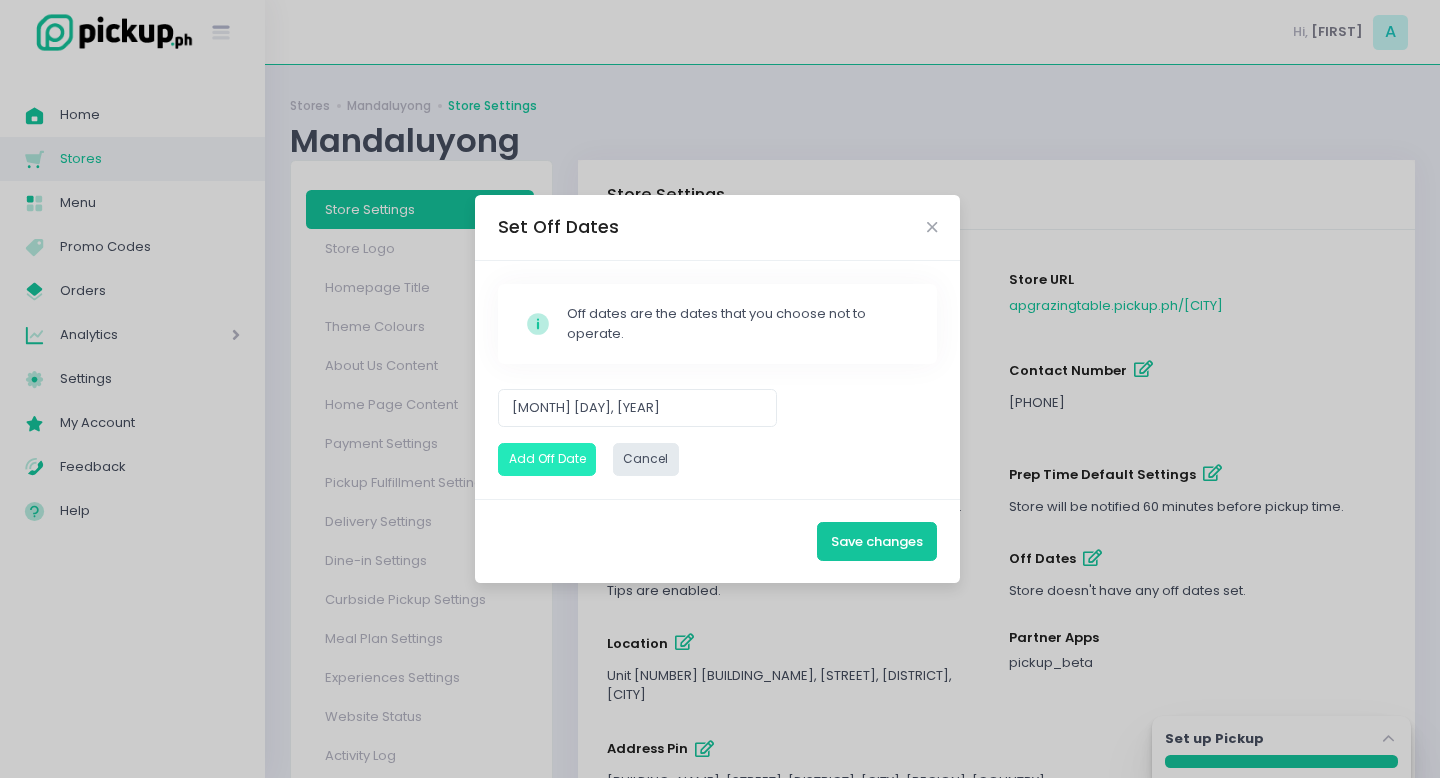 click on "Add Off Date" at bounding box center [547, 459] 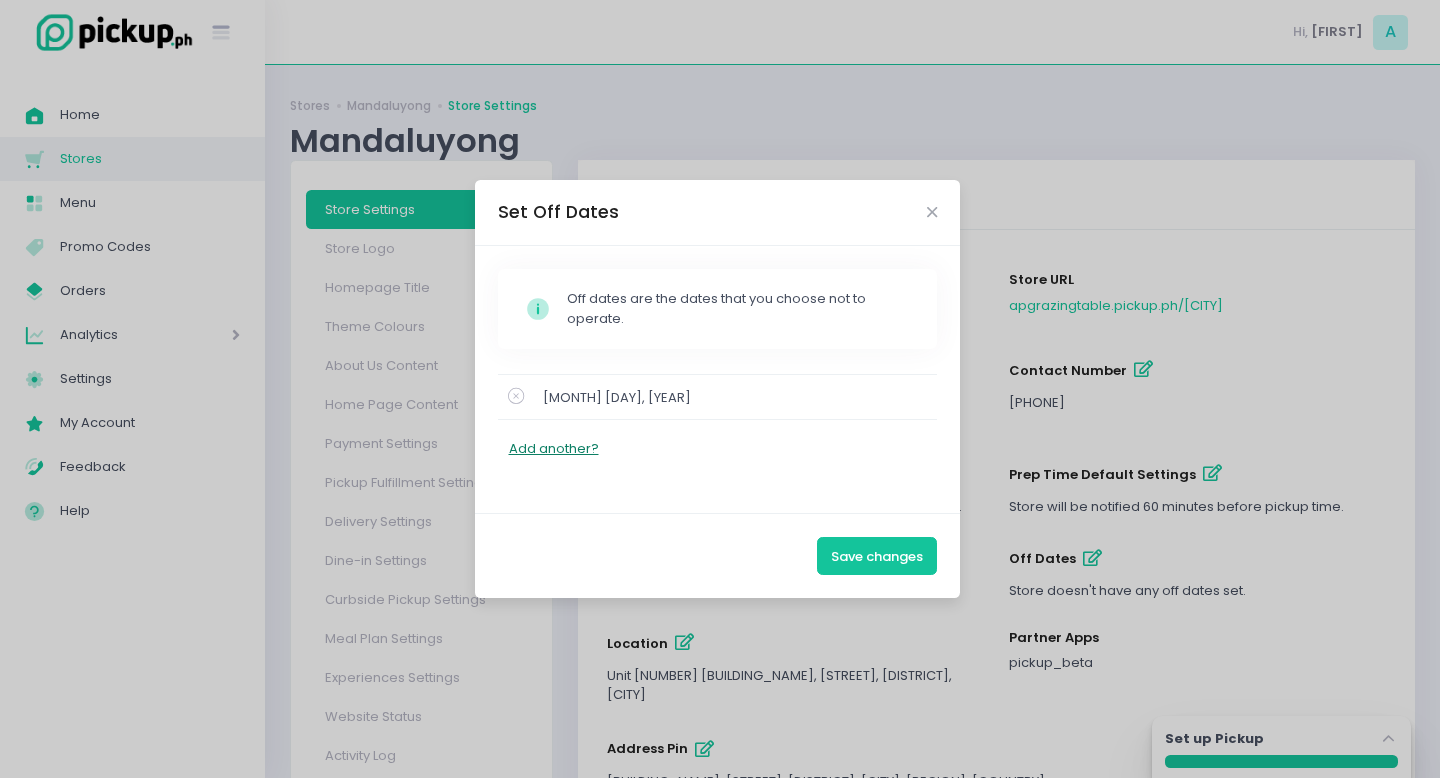 click on "Add another?" at bounding box center [554, 448] 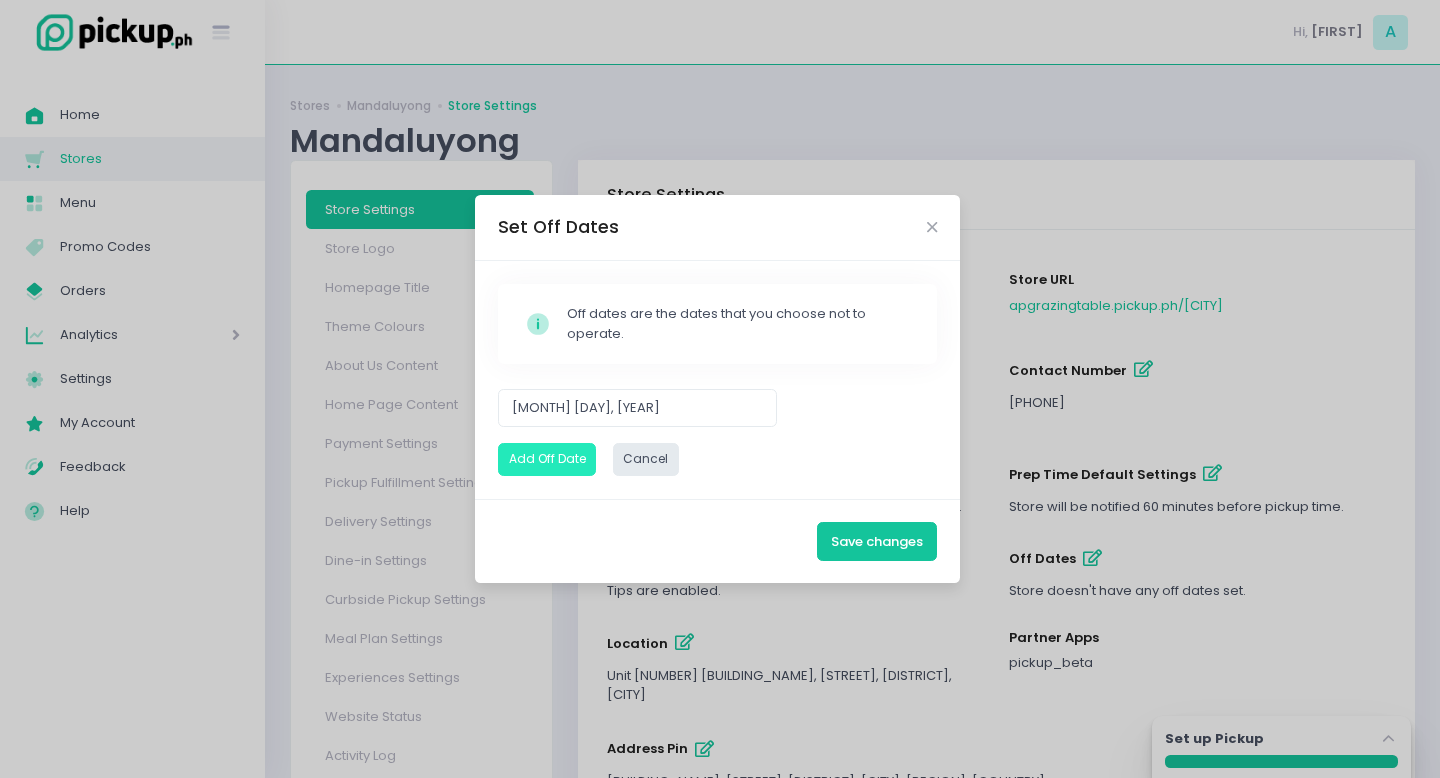 click on "Add Off Date" at bounding box center (547, 459) 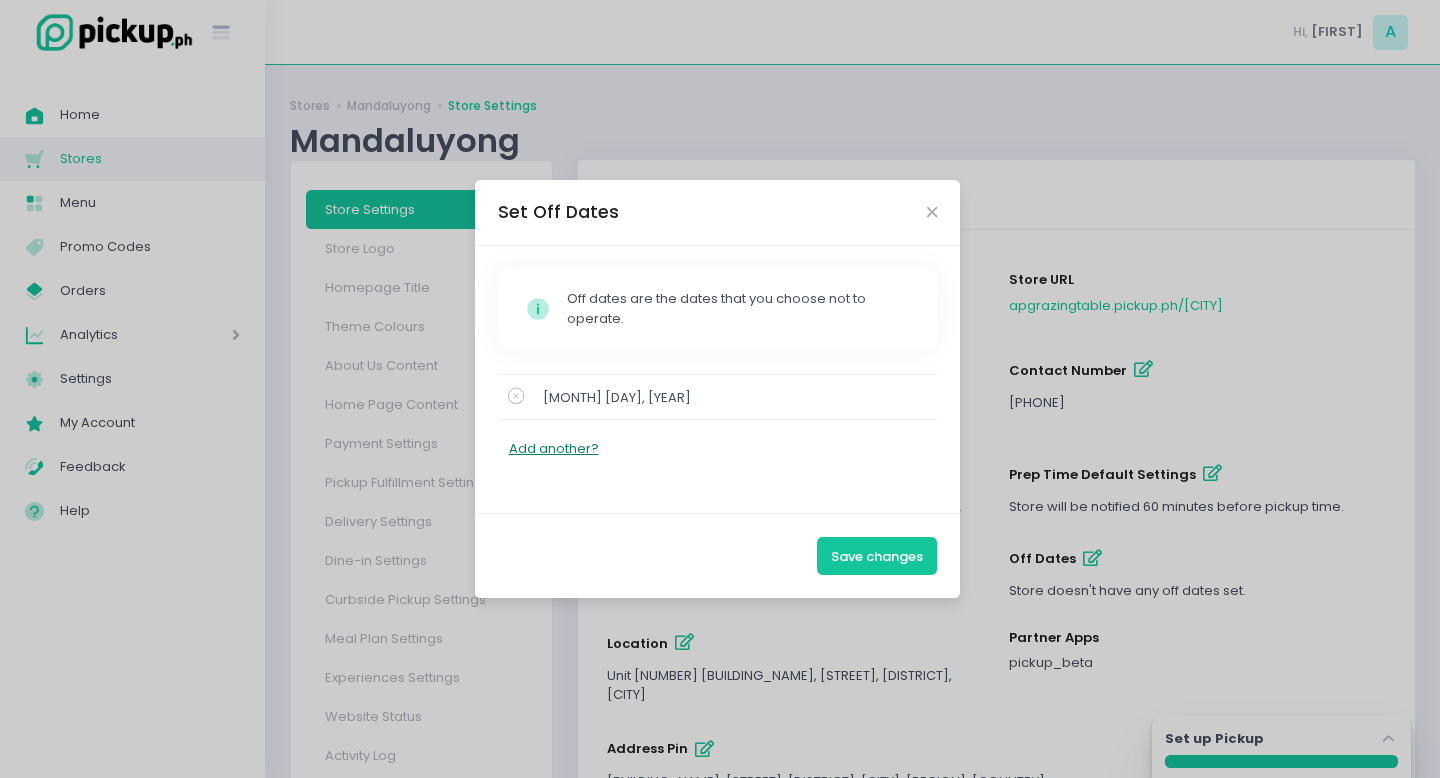 click on "Add another?" at bounding box center (554, 448) 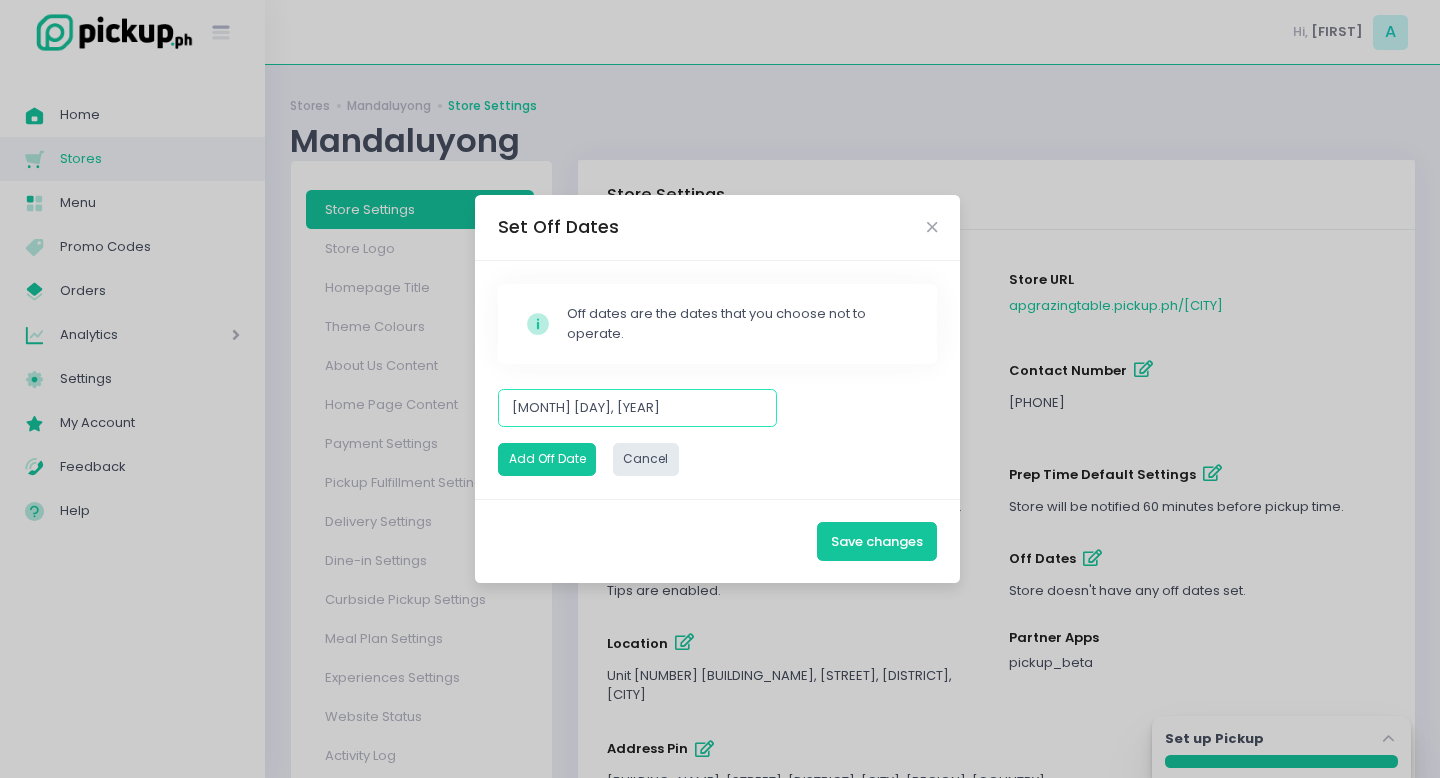 click on "[MONTH] [DAY], [YEAR]" at bounding box center [637, 408] 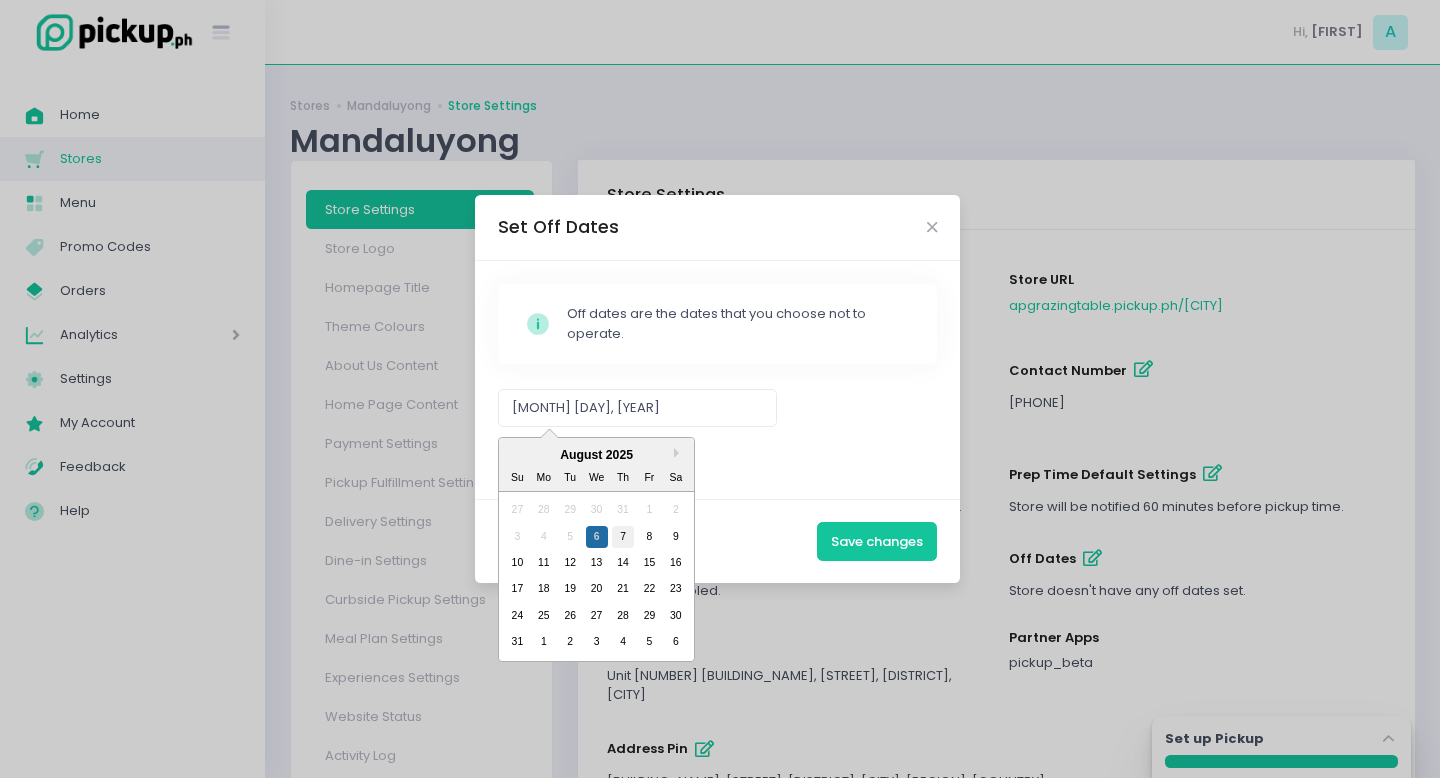 click on "7" at bounding box center (623, 536) 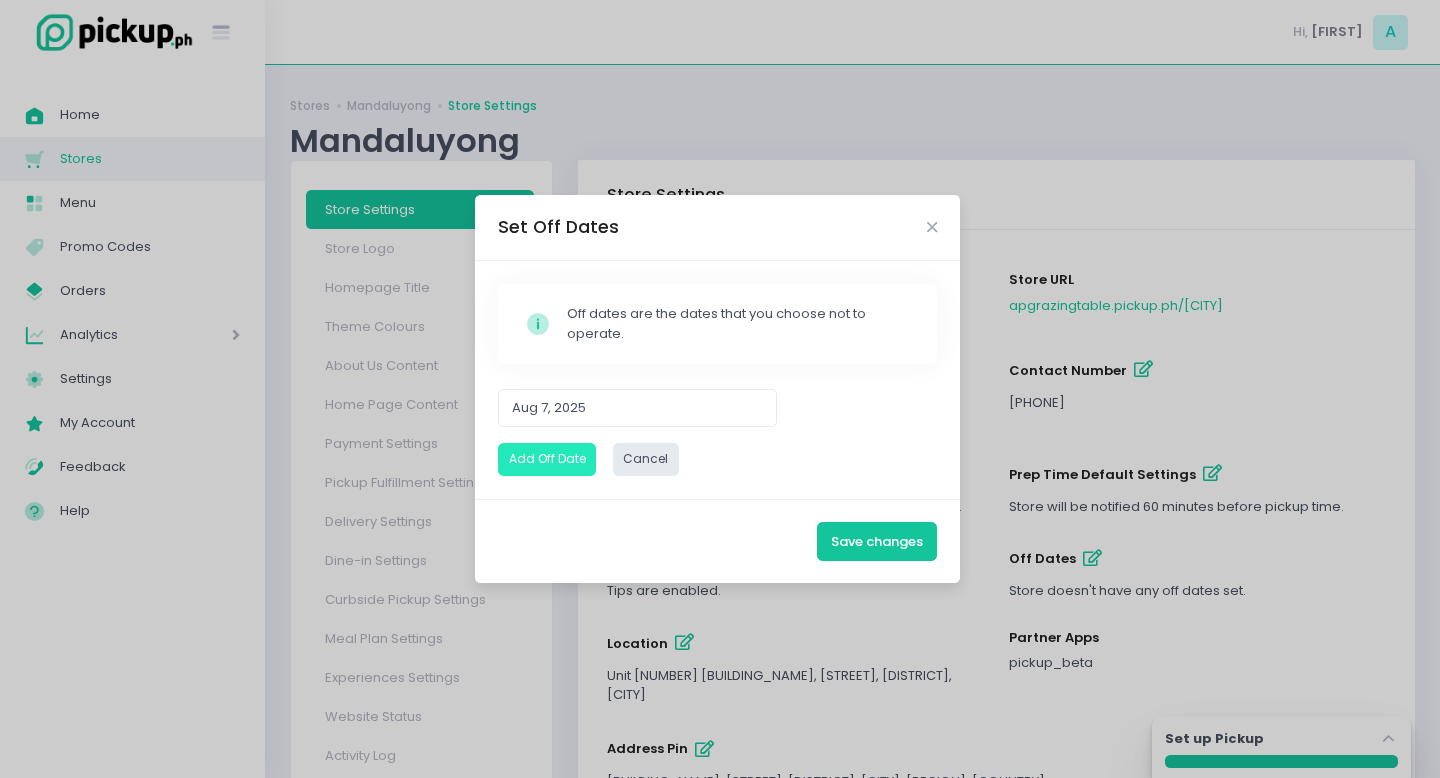 click on "Add Off Date" at bounding box center (547, 459) 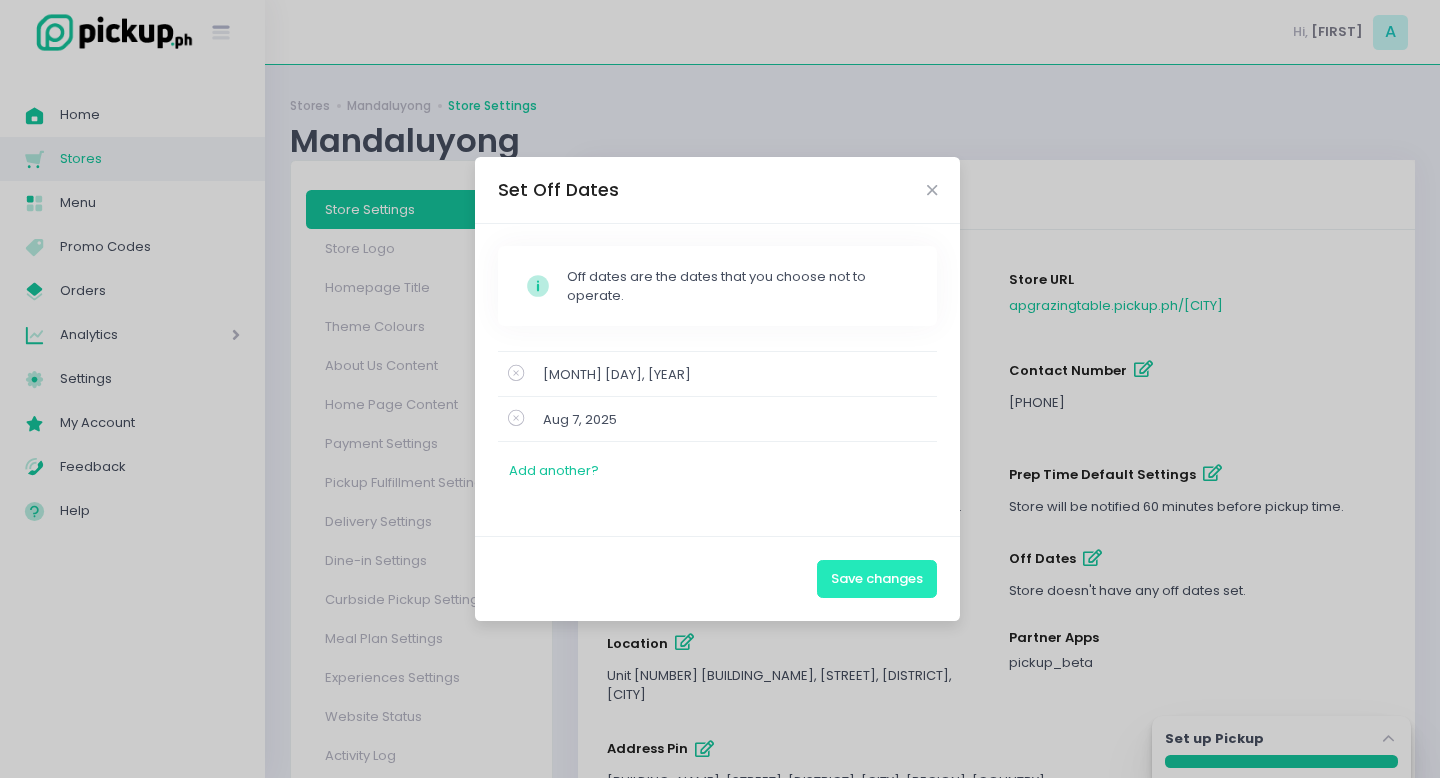 click on "Save changes" at bounding box center [877, 579] 